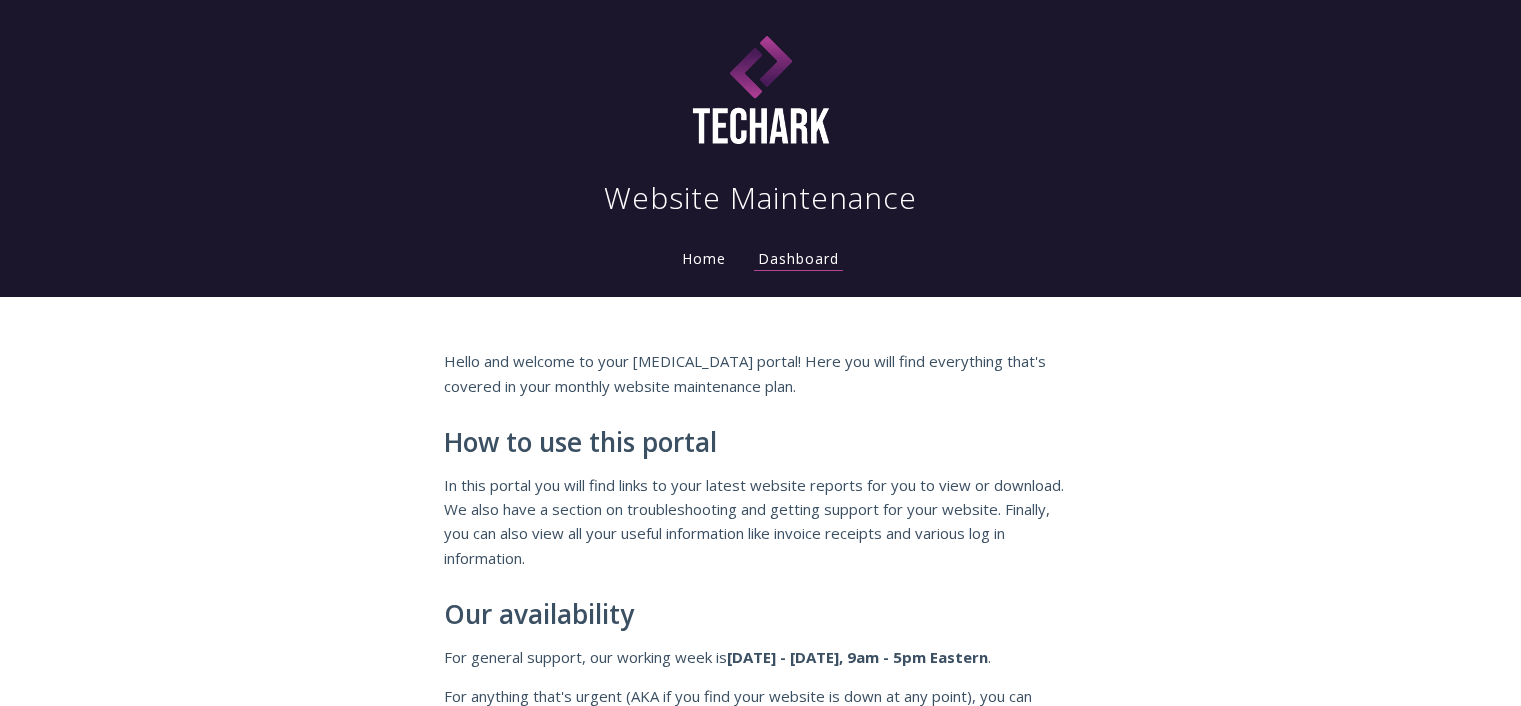 scroll, scrollTop: 0, scrollLeft: 0, axis: both 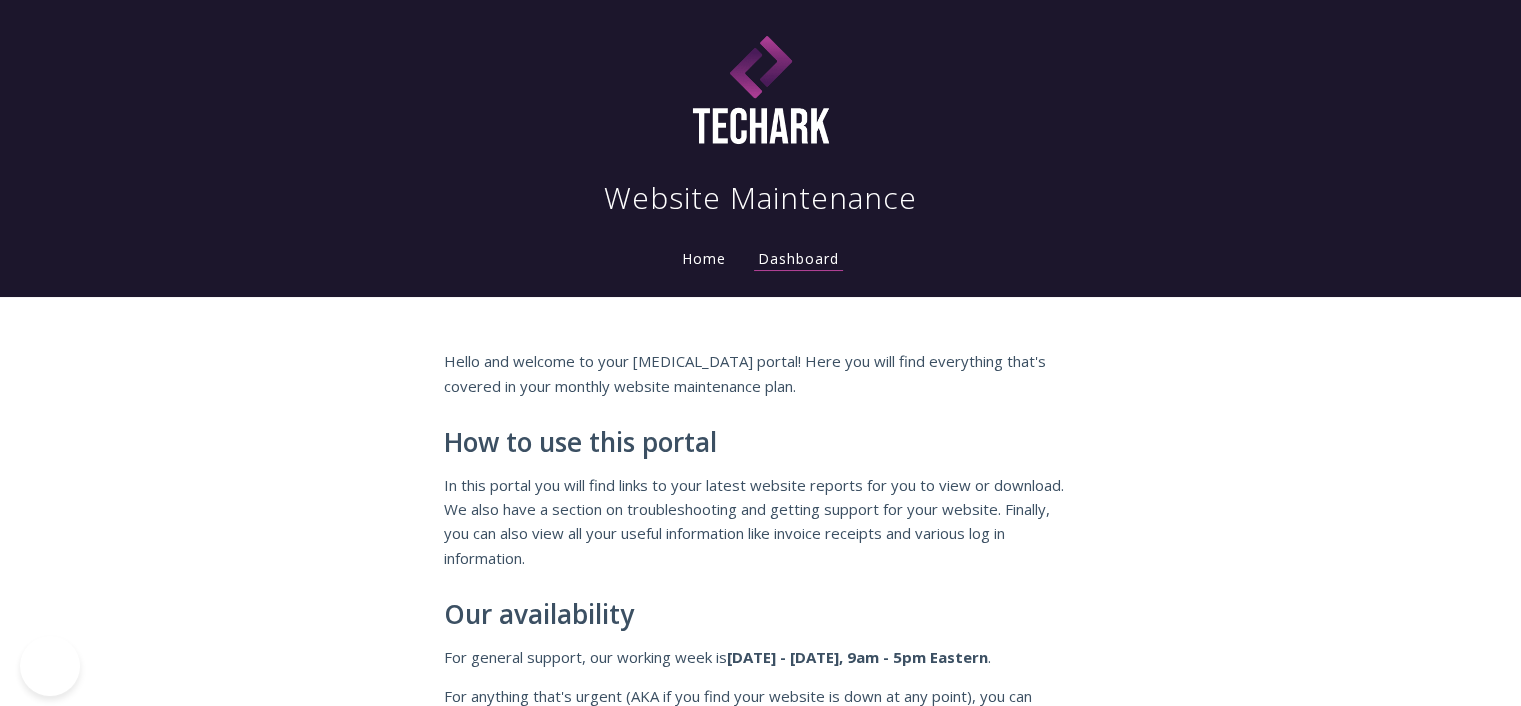 click at bounding box center [761, 93] 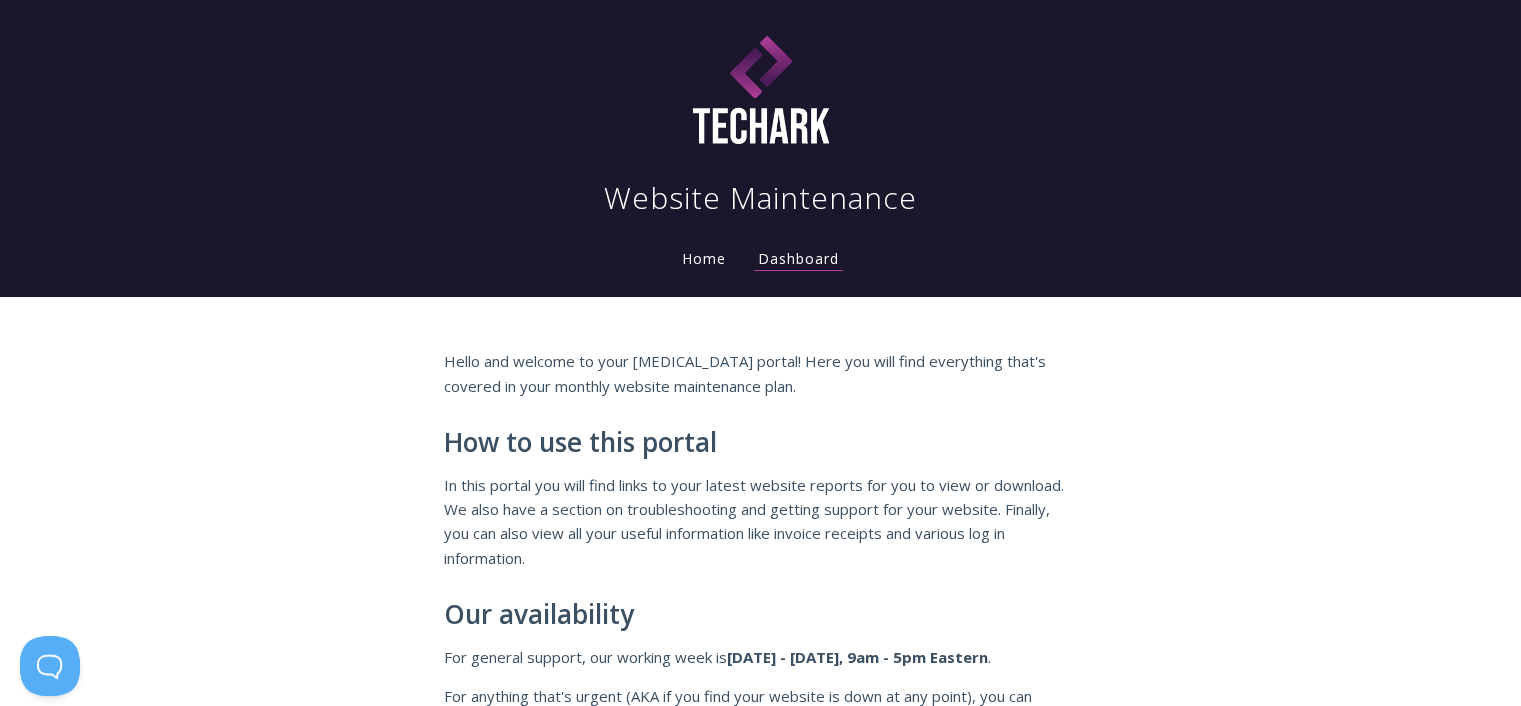 scroll, scrollTop: 0, scrollLeft: 0, axis: both 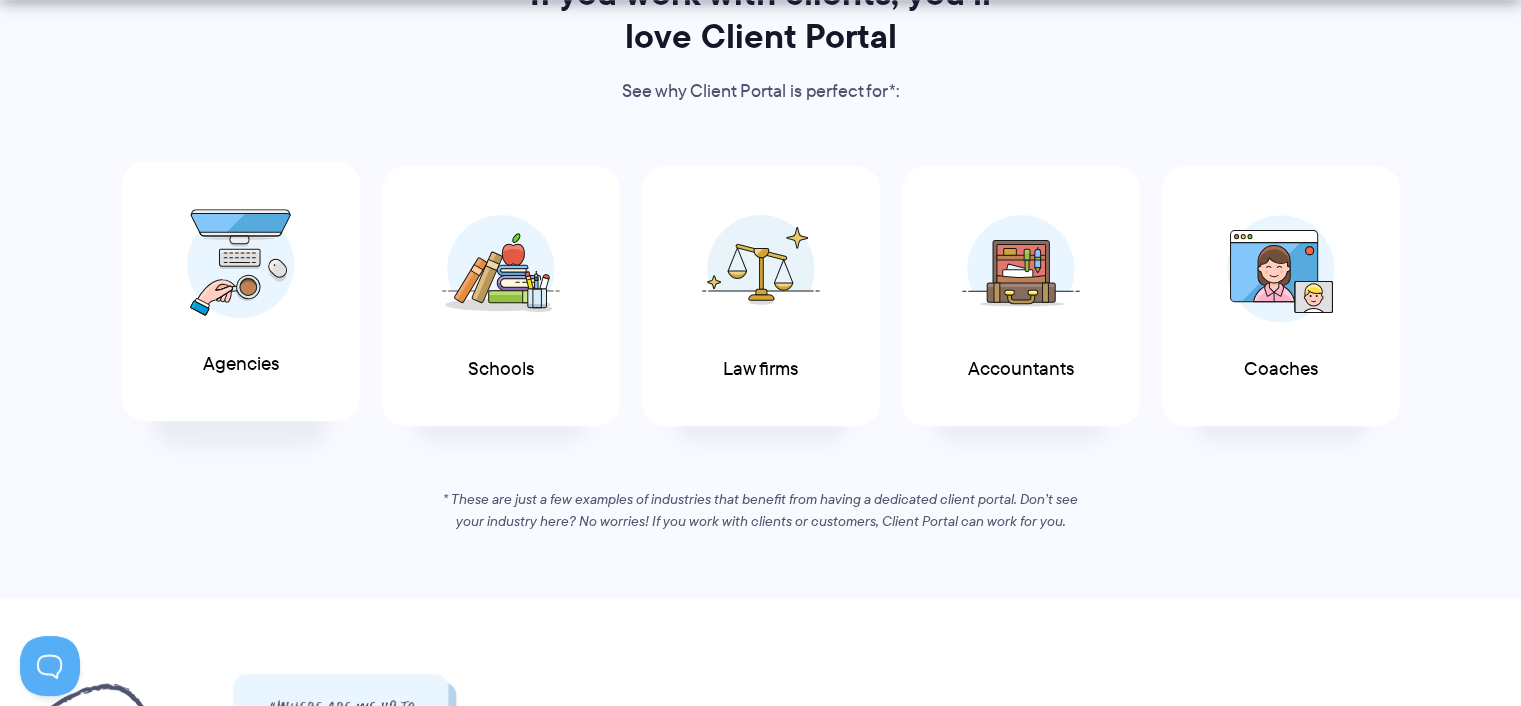 click at bounding box center (241, 264) 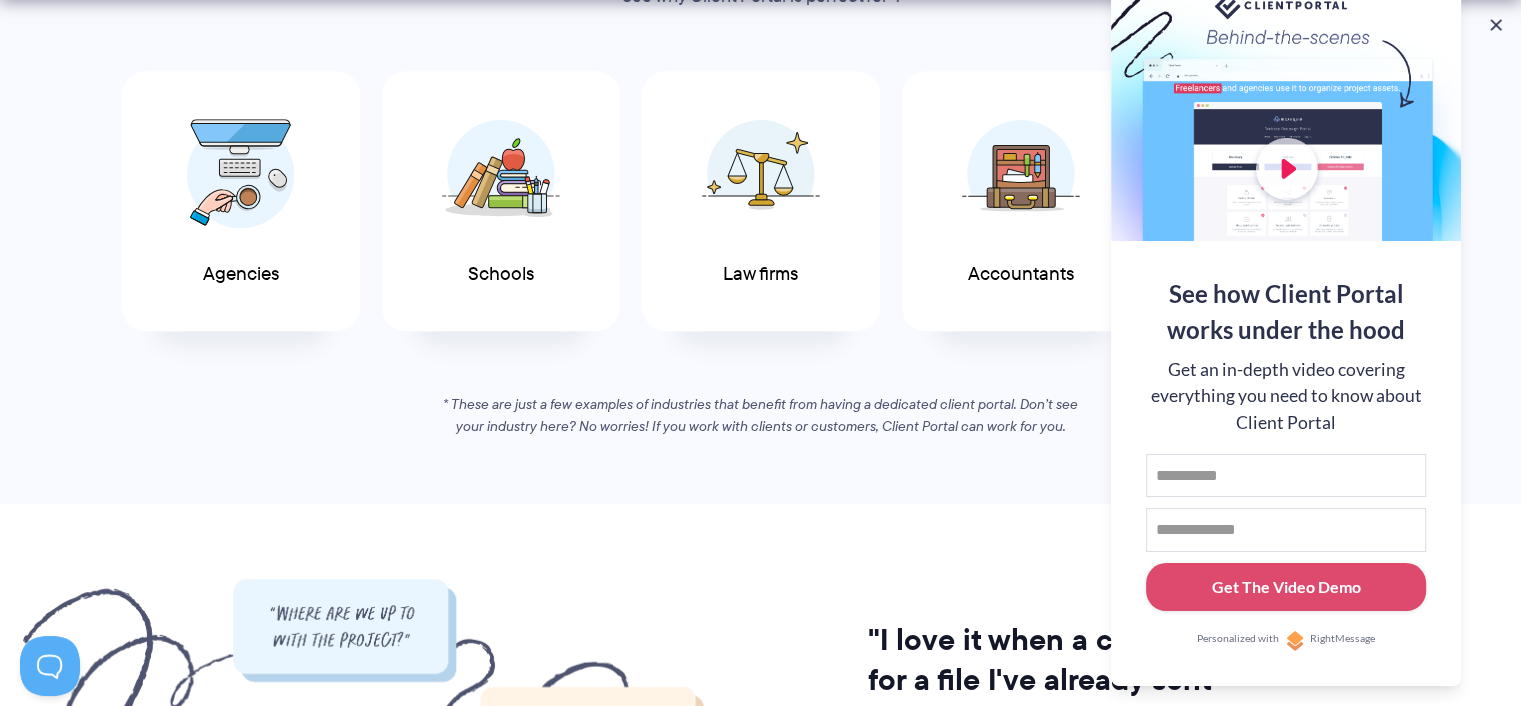 scroll, scrollTop: 1200, scrollLeft: 0, axis: vertical 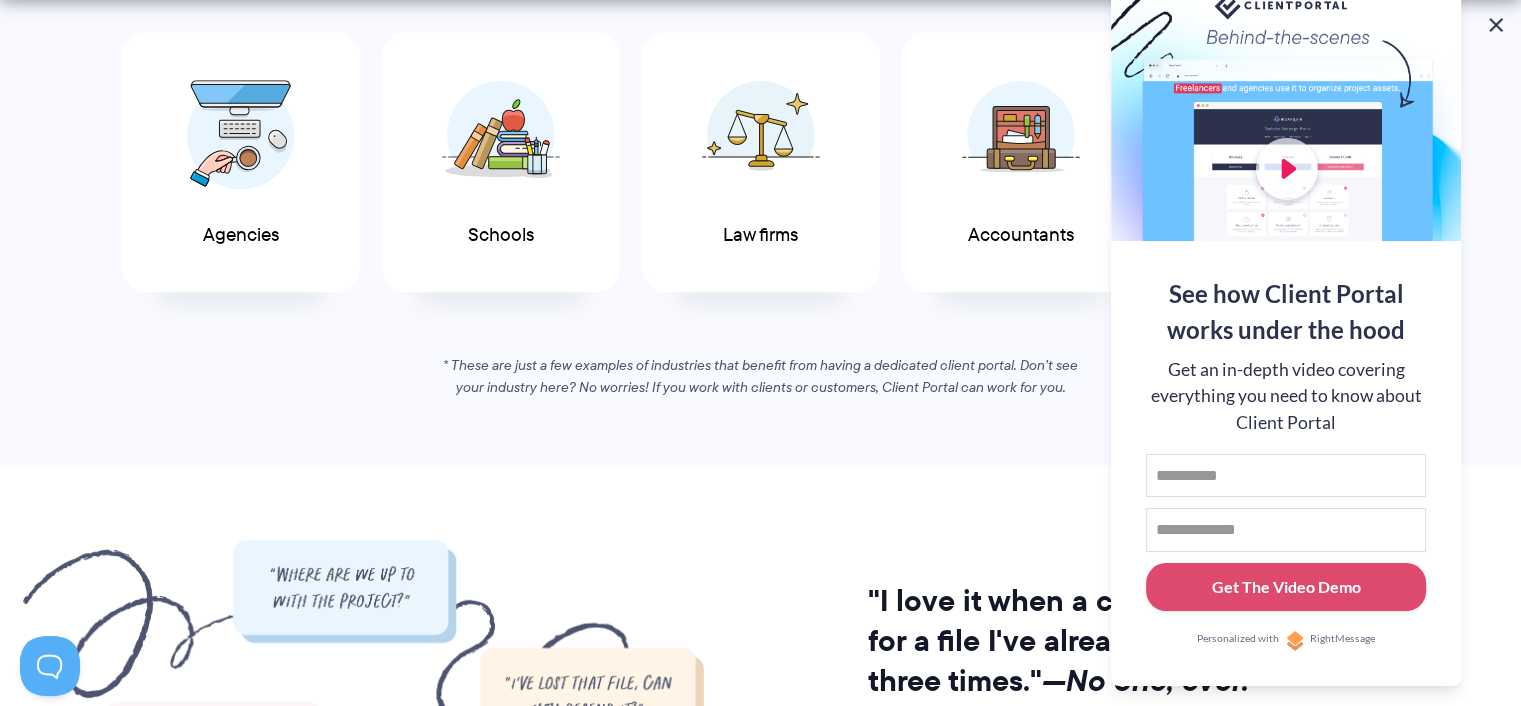 click at bounding box center (1496, 25) 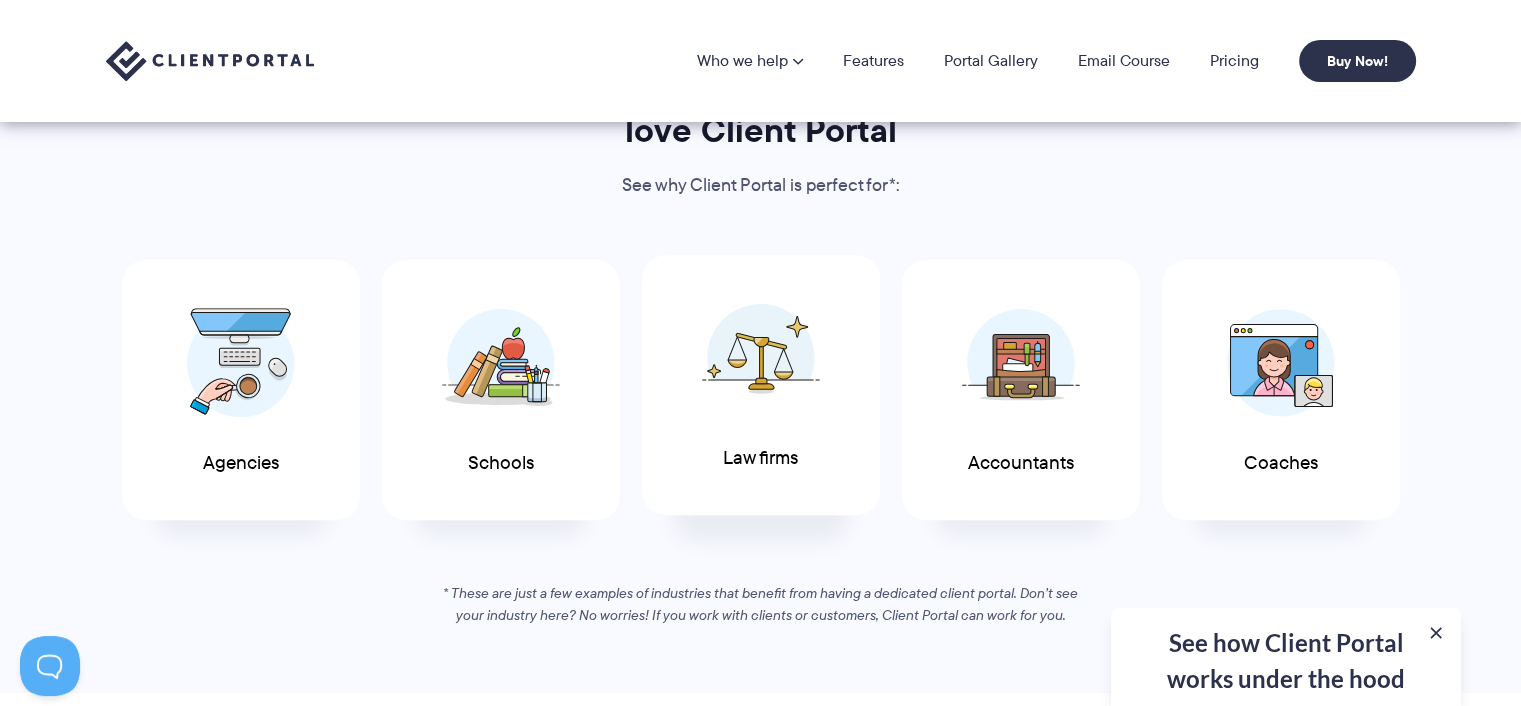 scroll, scrollTop: 933, scrollLeft: 0, axis: vertical 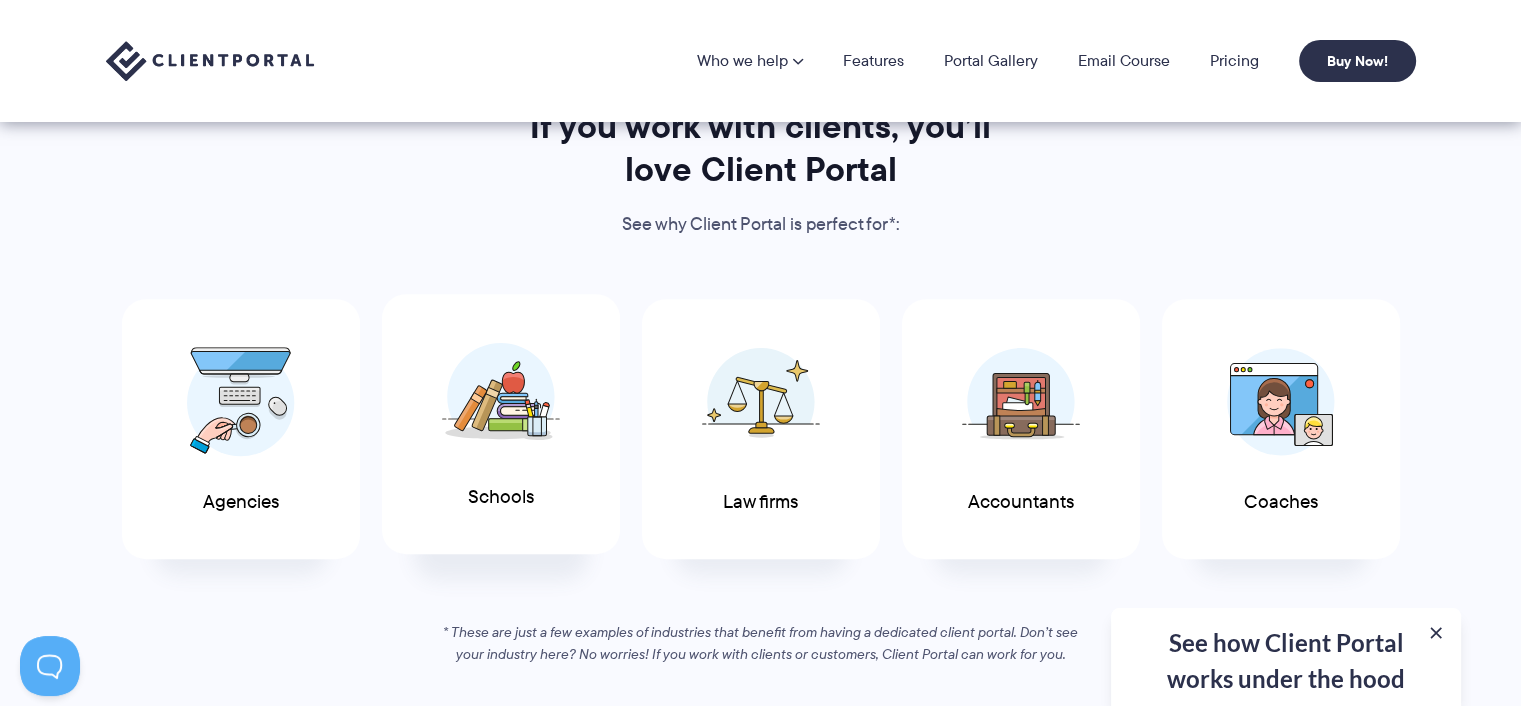 click at bounding box center [501, 396] 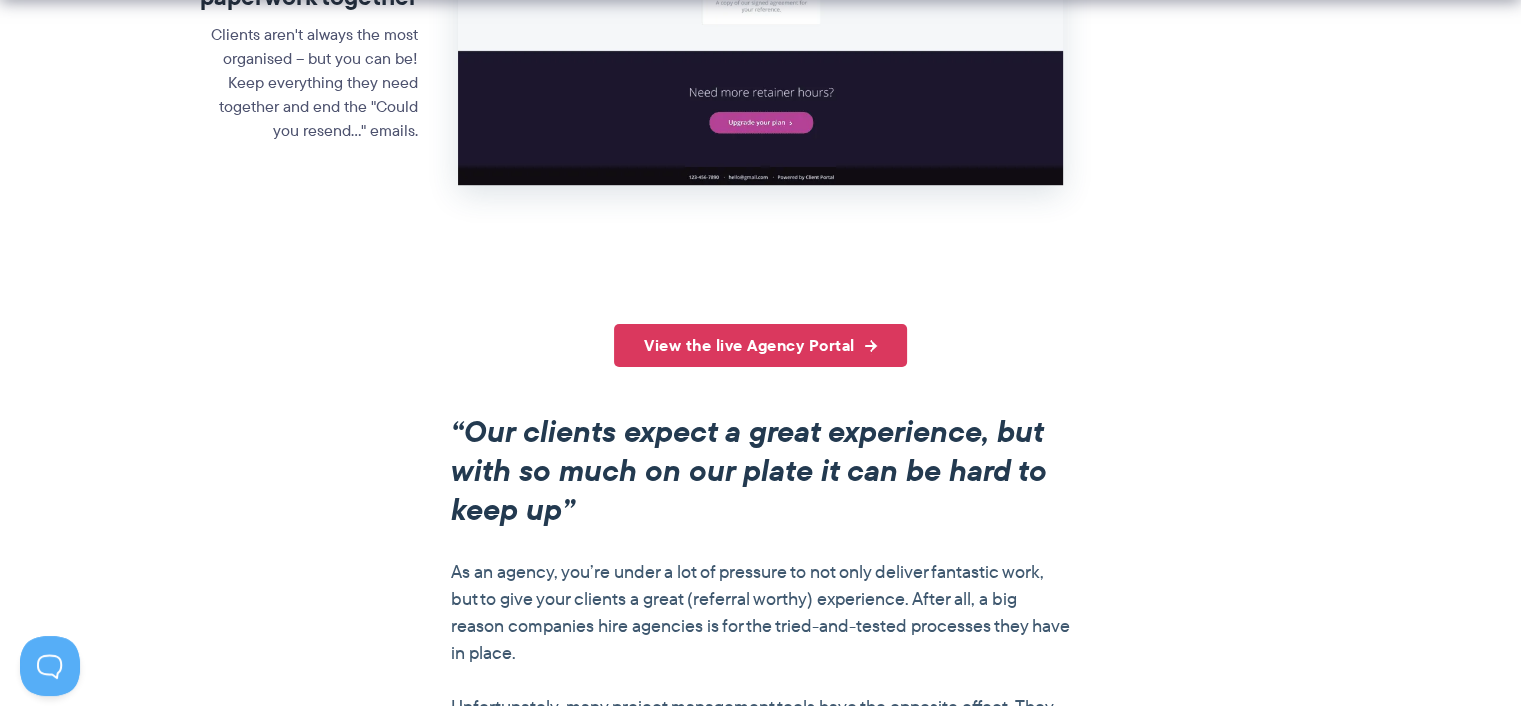 scroll, scrollTop: 1333, scrollLeft: 0, axis: vertical 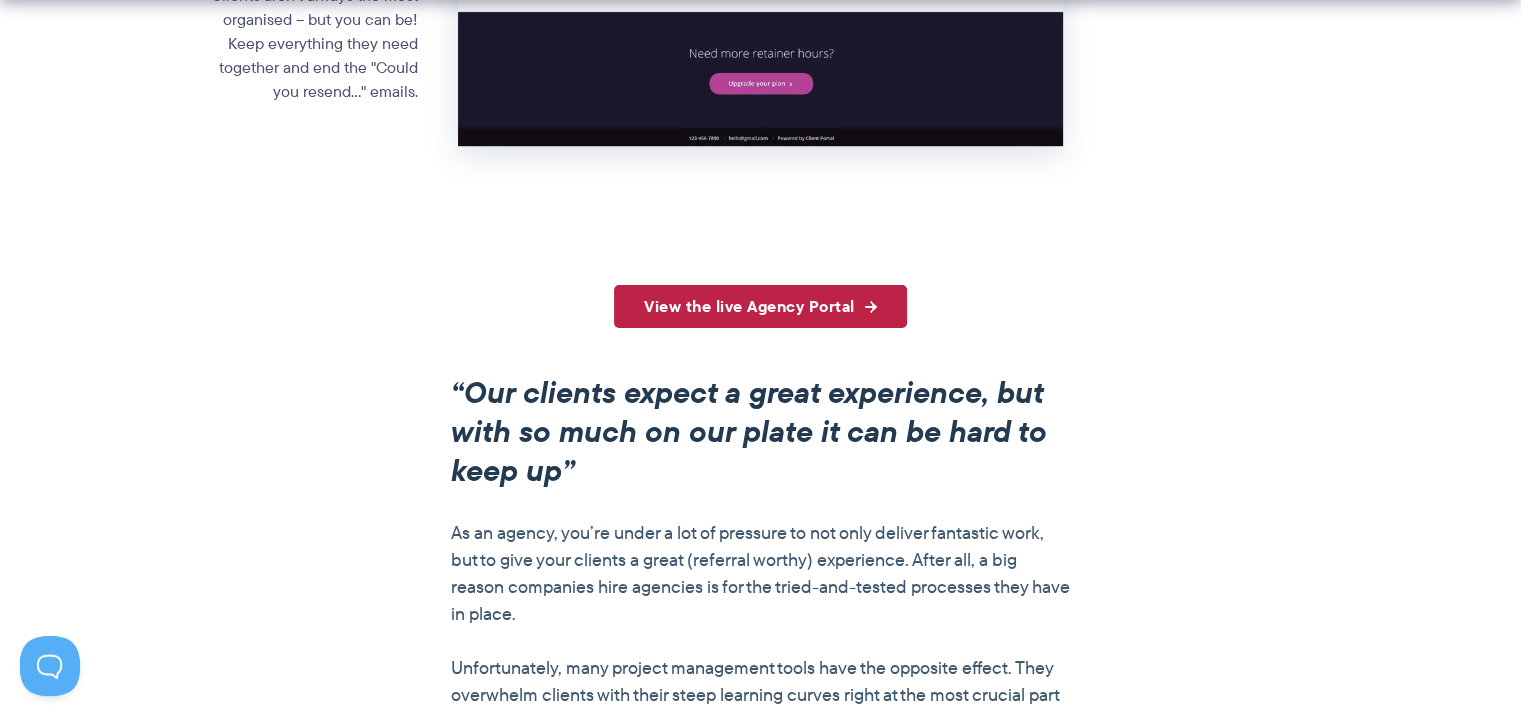click on "View the live Agency Portal" at bounding box center [760, 306] 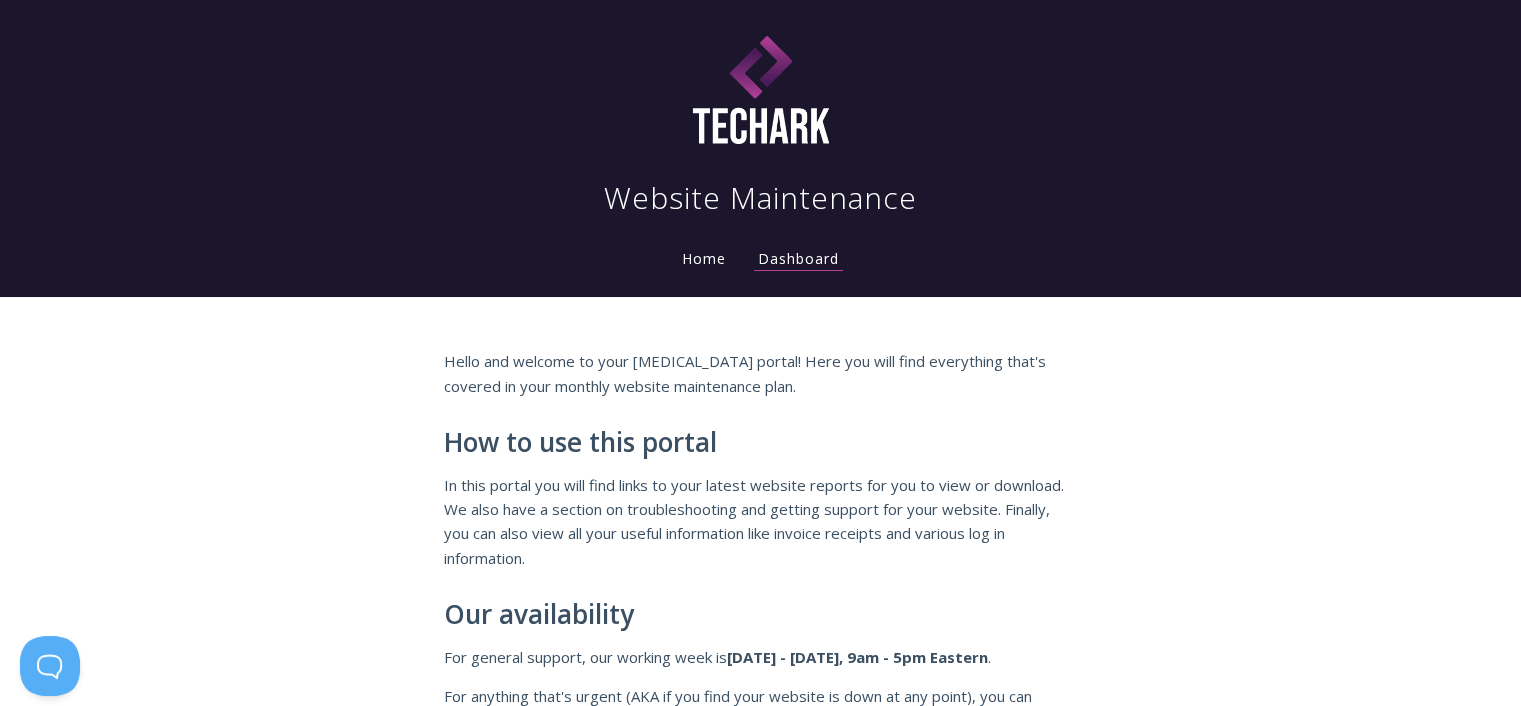 scroll, scrollTop: 0, scrollLeft: 0, axis: both 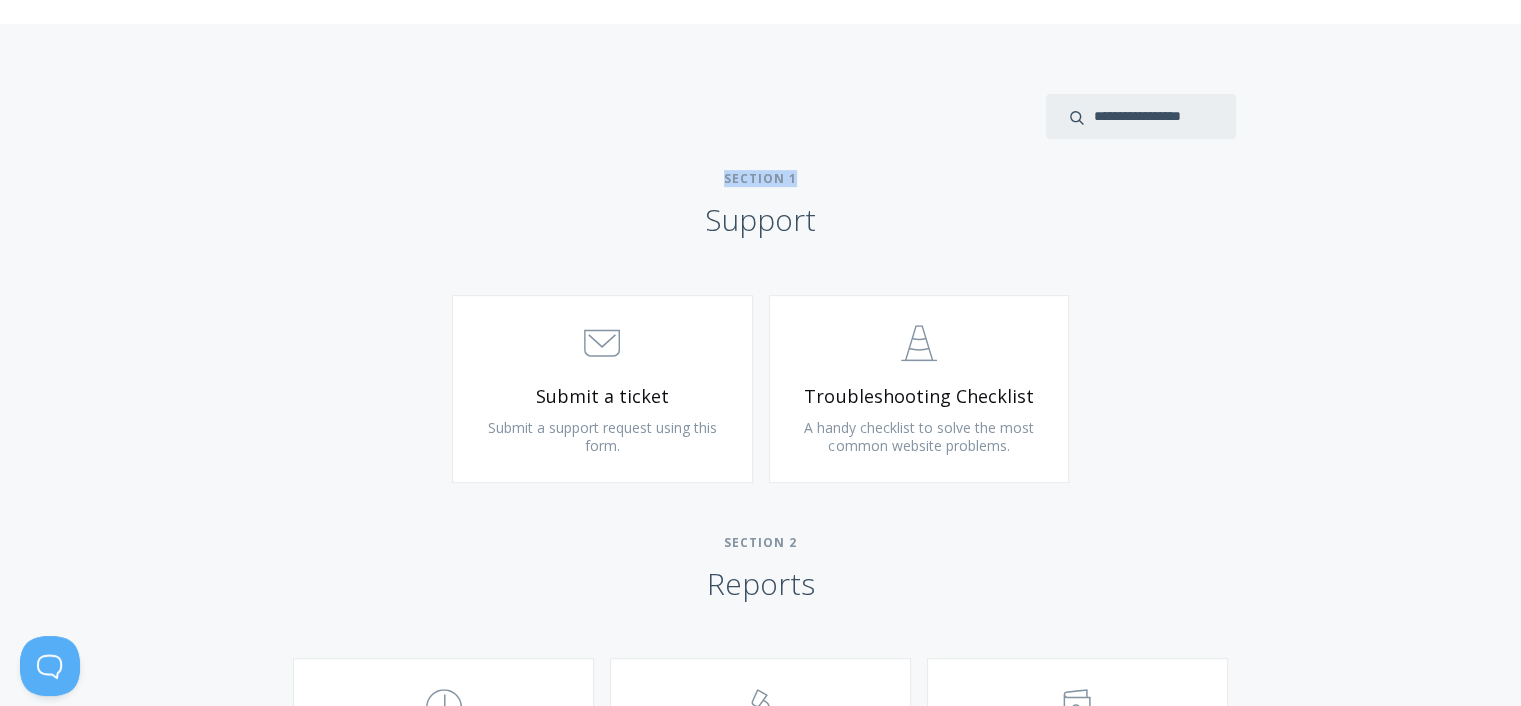 drag, startPoint x: 732, startPoint y: 182, endPoint x: 804, endPoint y: 181, distance: 72.00694 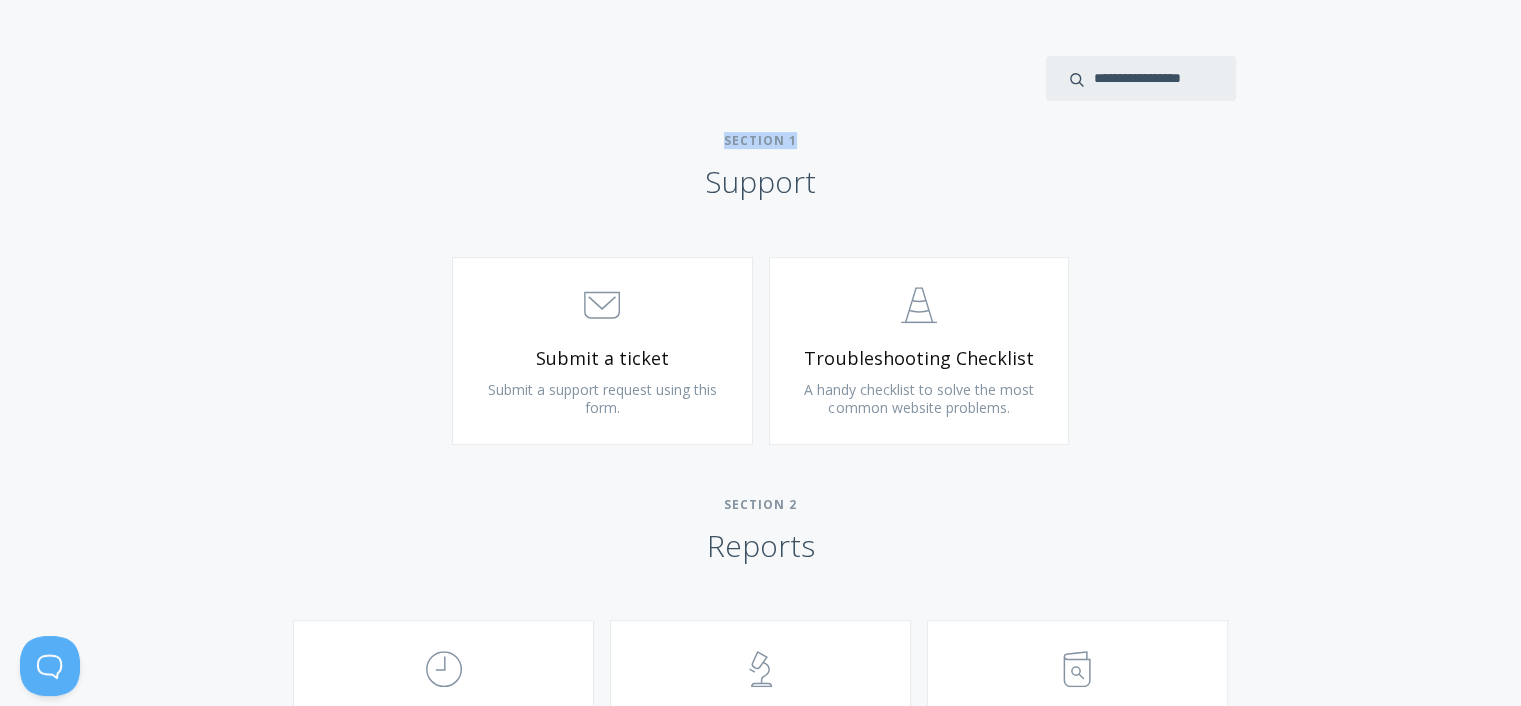 scroll, scrollTop: 800, scrollLeft: 0, axis: vertical 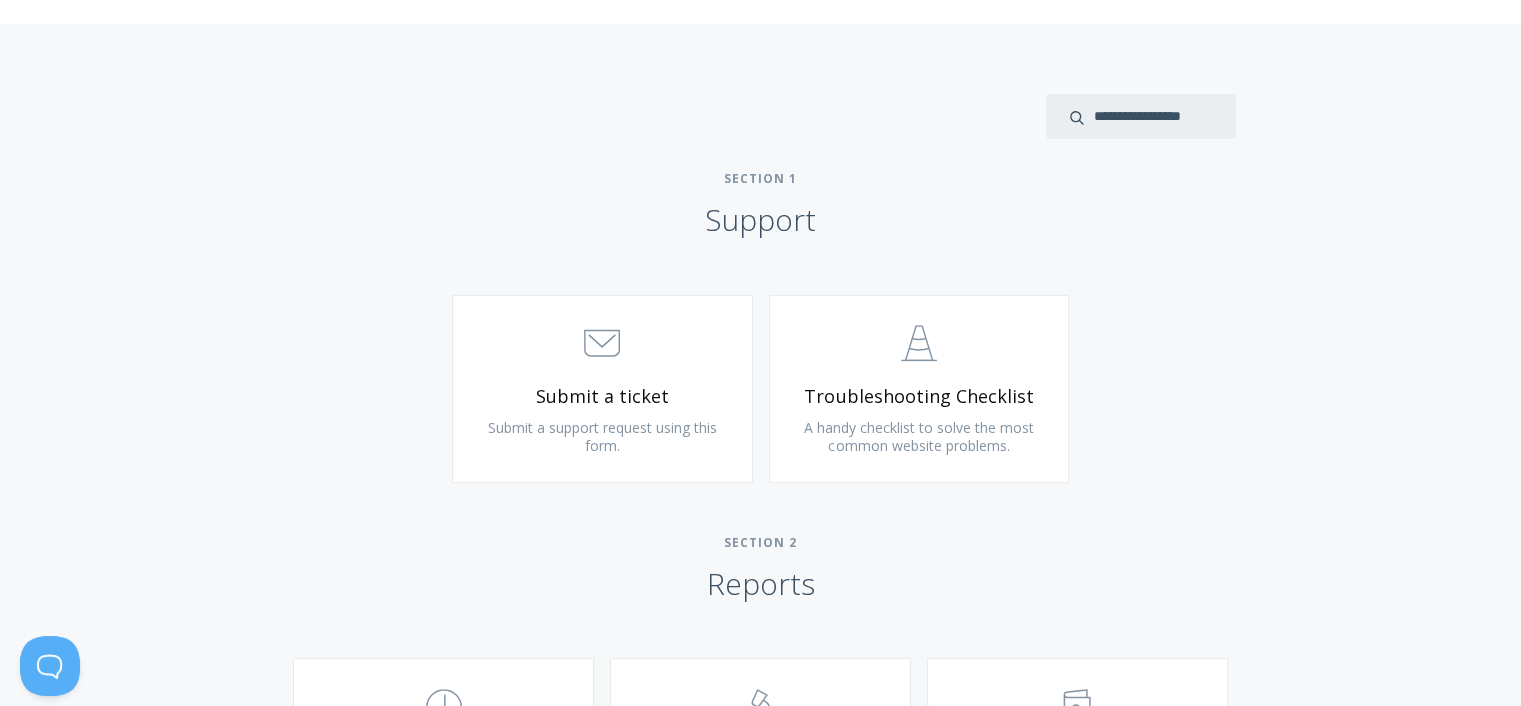 click on "Type more than three characters to get results.   See search results below.   No search results. All modules are shown below.           Section 1  Support
.st0{fill:none;stroke:#000000;stroke-width:2;stroke-miterlimit:10;}
3. Communication                 Submit a ticket   Submit a support request using this form.
.st0{fill:none;stroke:#000000;stroke-width:2;stroke-miterlimit:10;}
Untitled-24                     Troubleshooting Checklist   A handy checklist to solve the most common website problems.           Section 2  Reports
.st0{fill:none;stroke:#000000;stroke-width:2;stroke-miterlimit:10;}
Untitled-18                 Retainer Hours   See how many hours you have left in your retainer.
.st0{fill:none;stroke:#000000;stroke-width:2;stroke-miterlimit:10;}
Untitled-25                     Changelog   Keep up to date with the changes made to your website.                    Untitled-13" at bounding box center (760, 862) 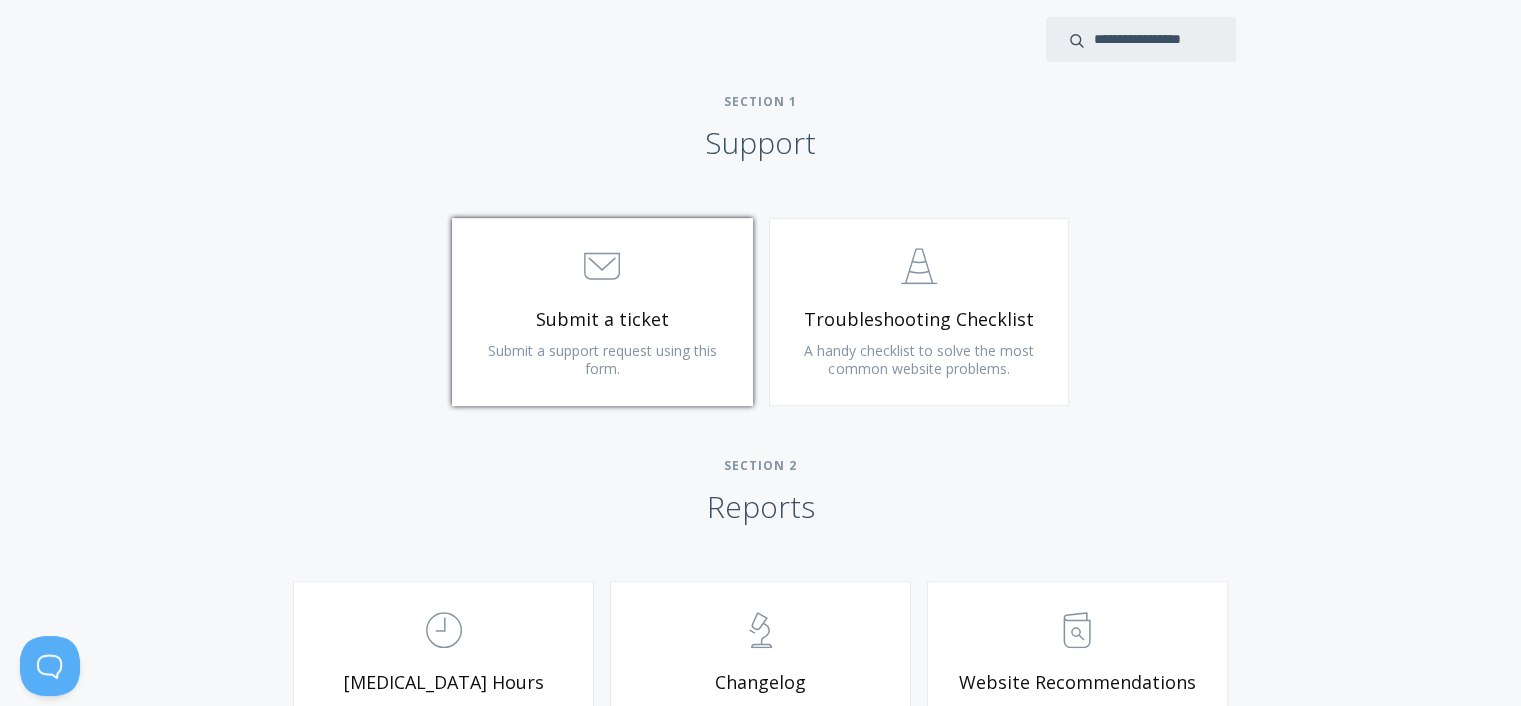 scroll, scrollTop: 933, scrollLeft: 0, axis: vertical 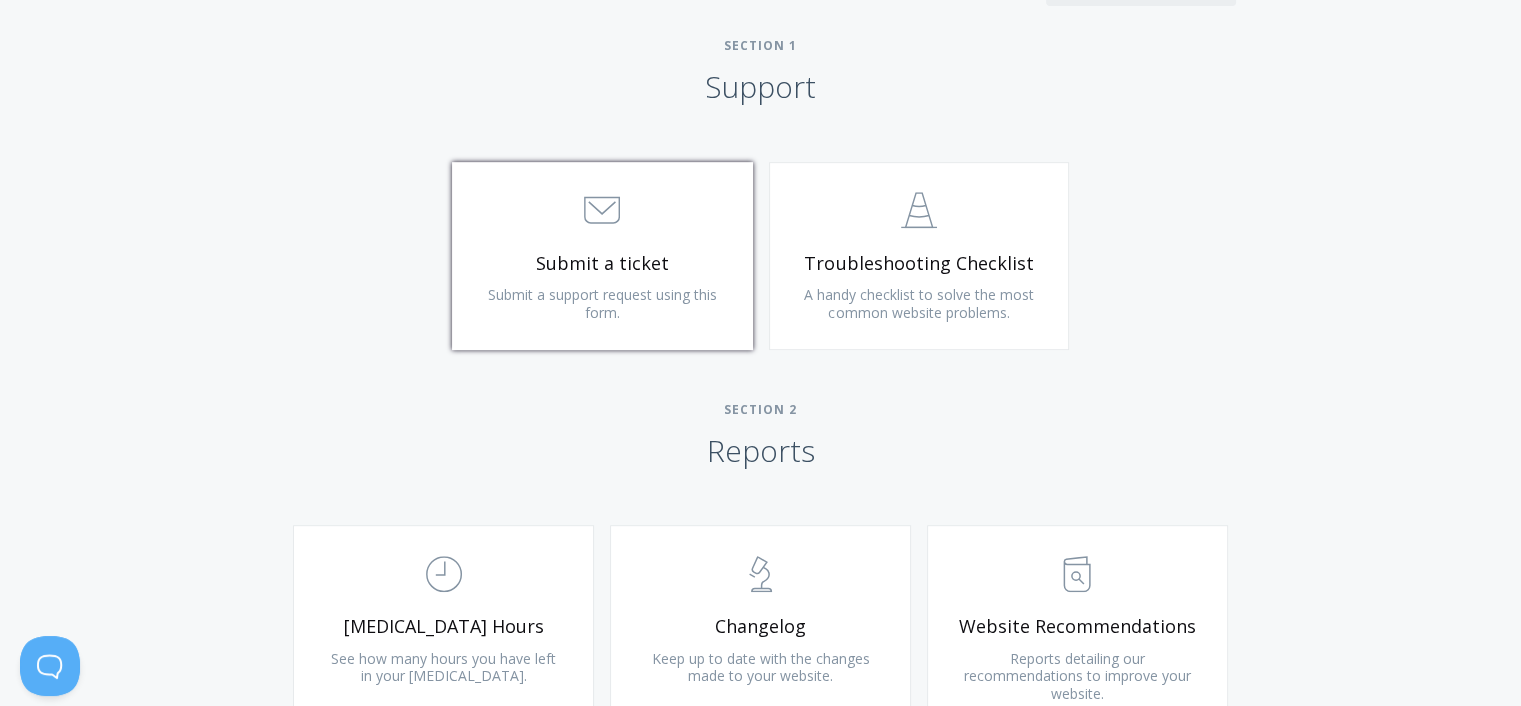 click on ".st0{fill:none;stroke:#000000;stroke-width:2;stroke-miterlimit:10;}
3. Communication" at bounding box center (602, 211) 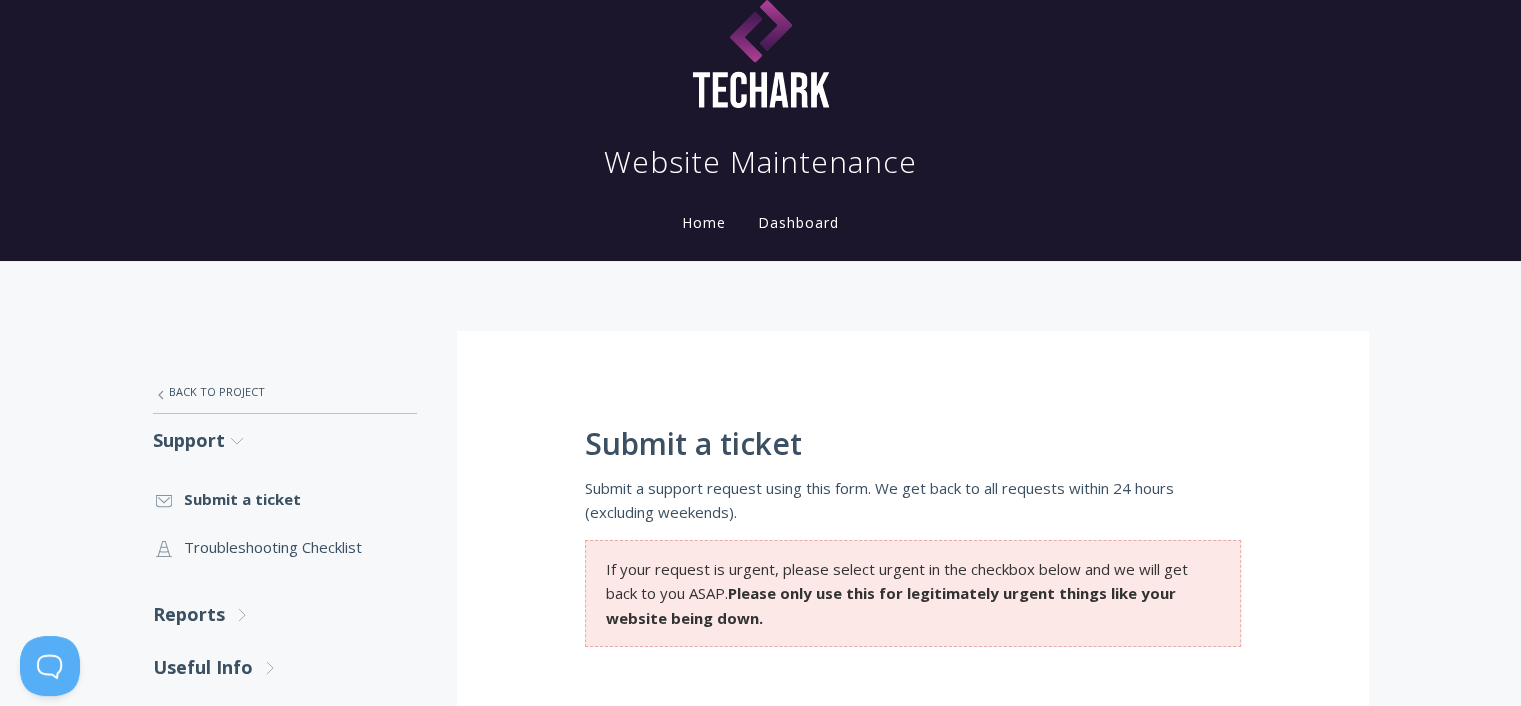 scroll, scrollTop: 0, scrollLeft: 0, axis: both 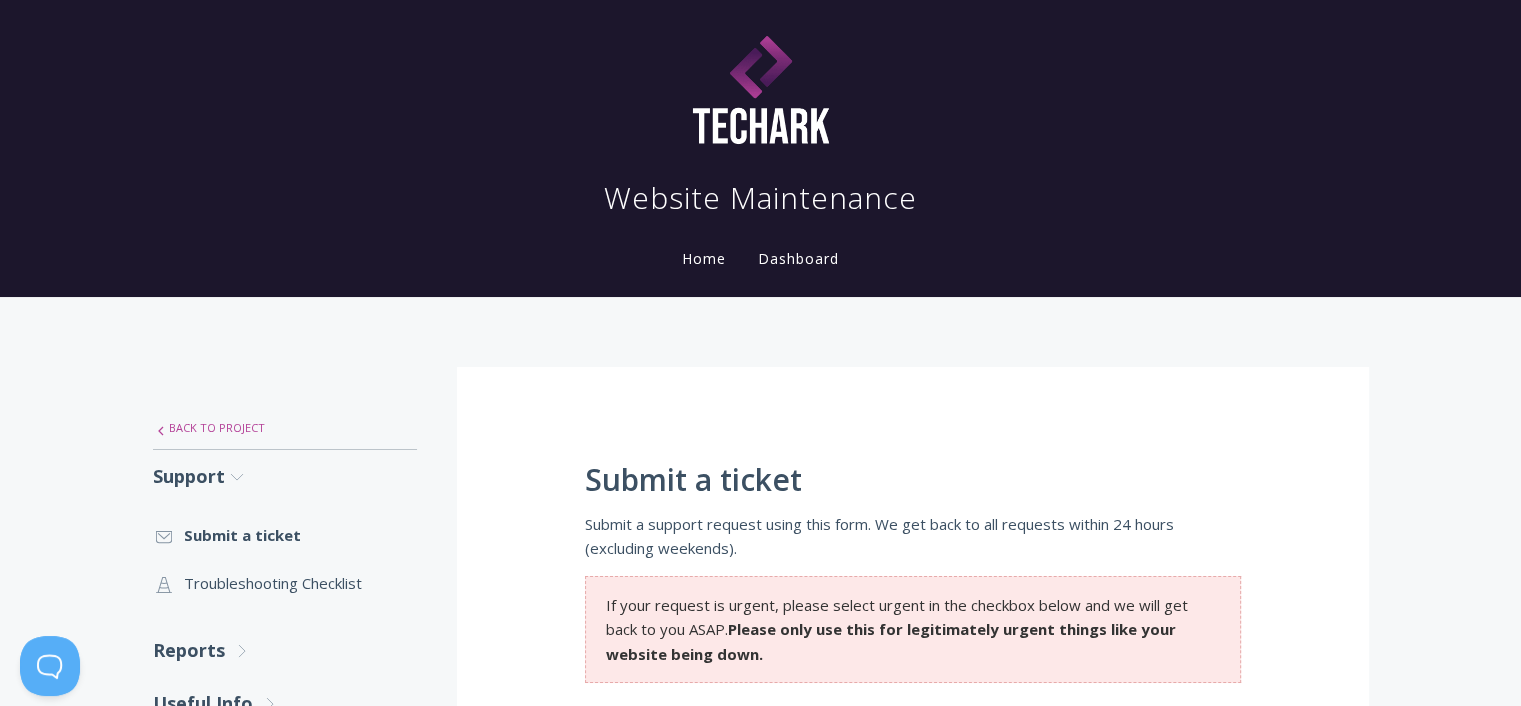 click on ".st0{fill:none;stroke:#000000;stroke-width:2;stroke-miterlimit:10;}
Untitled-27       Back to Project" at bounding box center (285, 428) 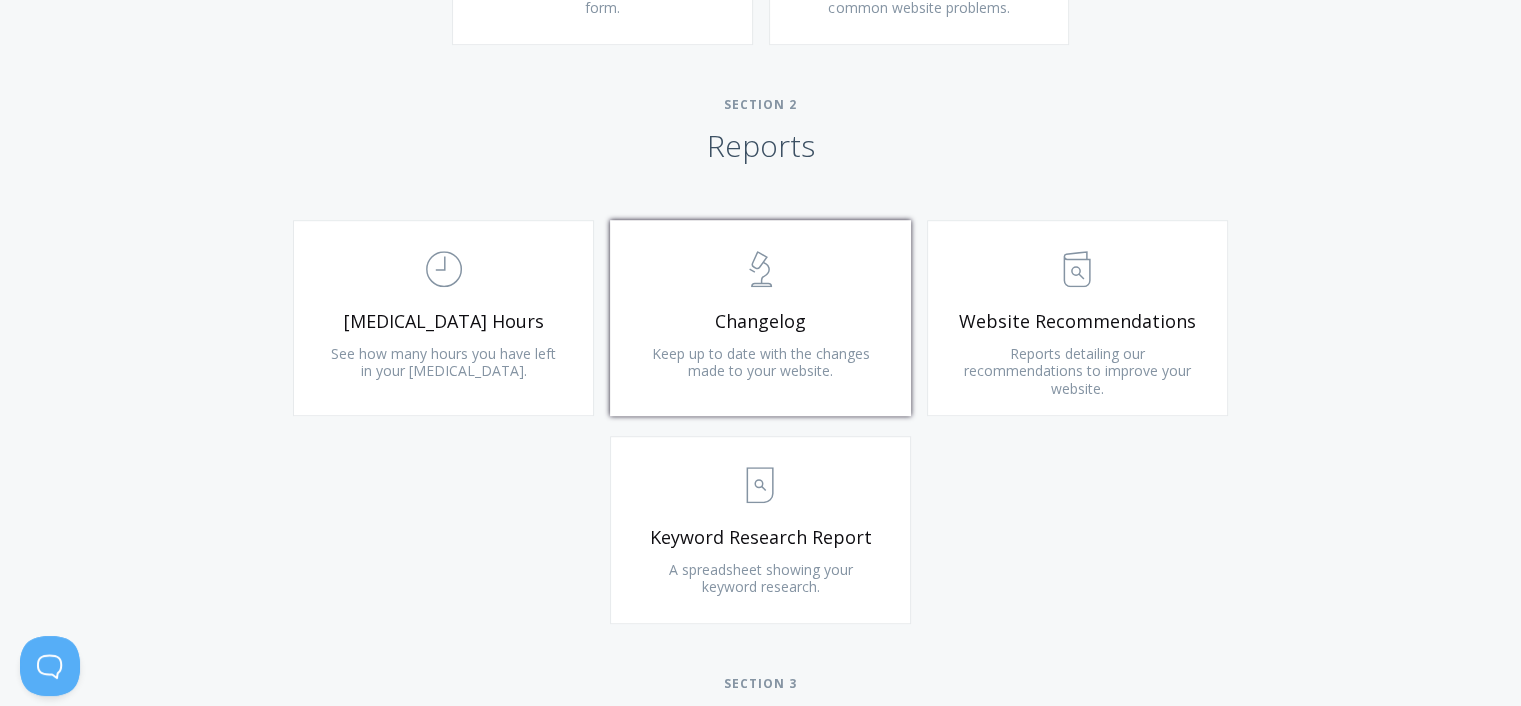 scroll, scrollTop: 1200, scrollLeft: 0, axis: vertical 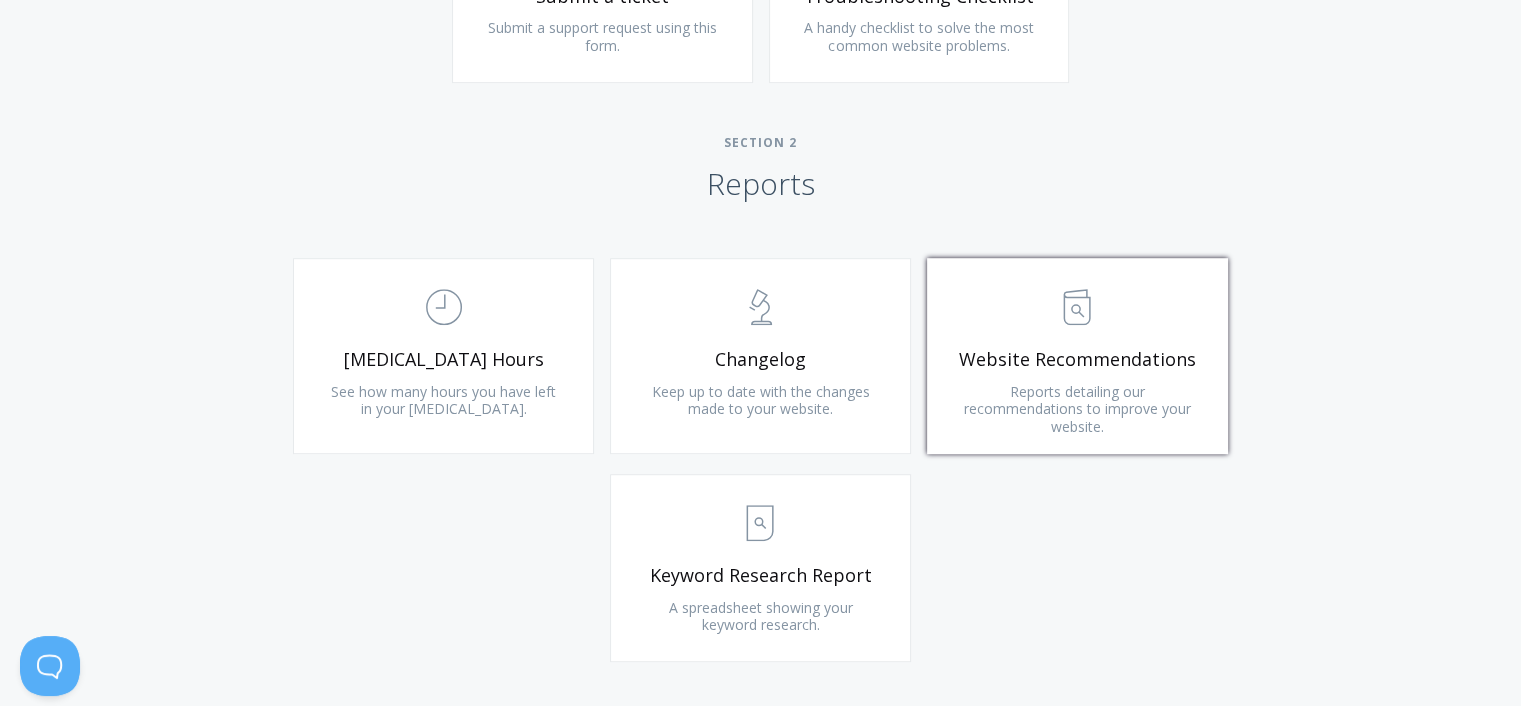 click on ".st0{fill:none;stroke:#000000;stroke-width:2;stroke-miterlimit:10;}
Untitled-13" at bounding box center [1077, 307] 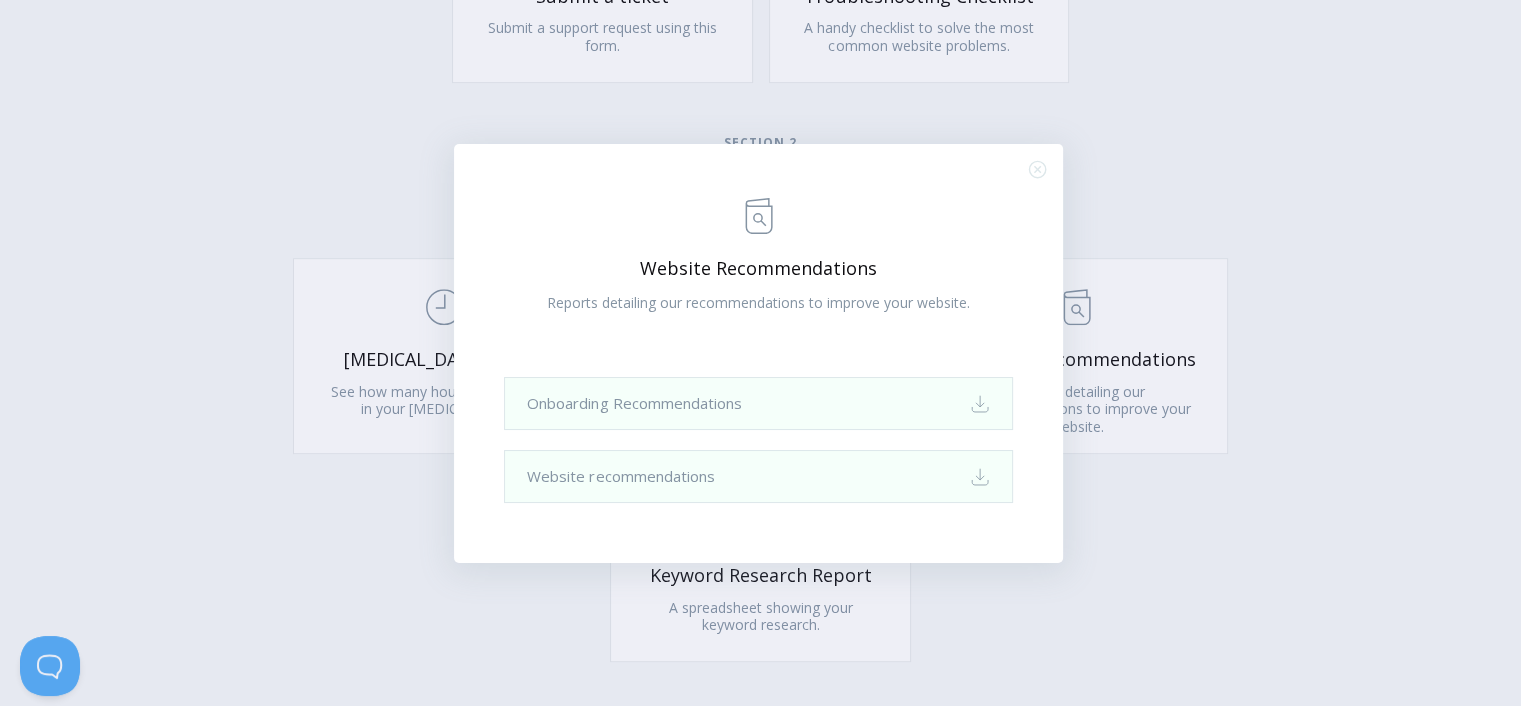 drag, startPoint x: 1177, startPoint y: 171, endPoint x: 1071, endPoint y: 178, distance: 106.23088 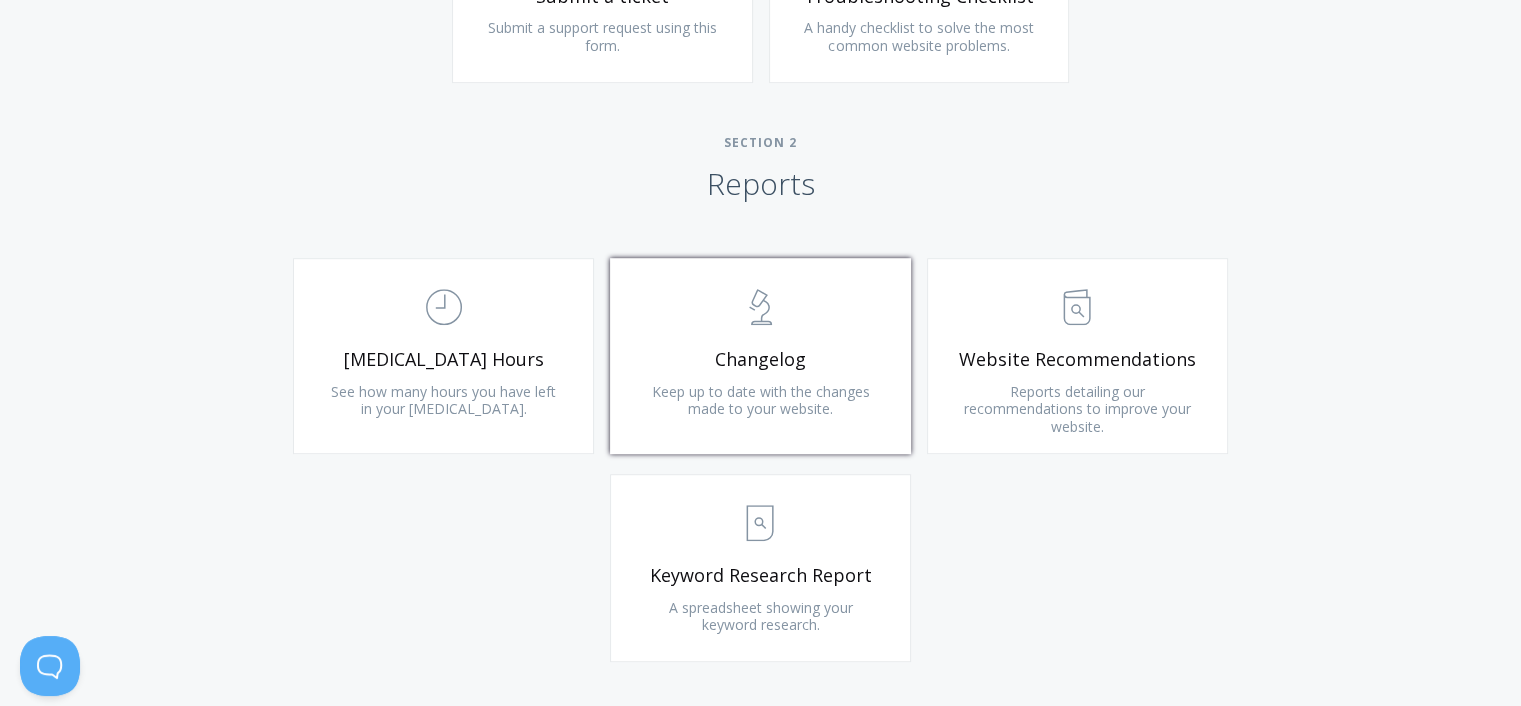 click on ".st0{fill:none;stroke:#000000;stroke-width:2;stroke-miterlimit:10;}
Untitled-25" at bounding box center (760, 307) 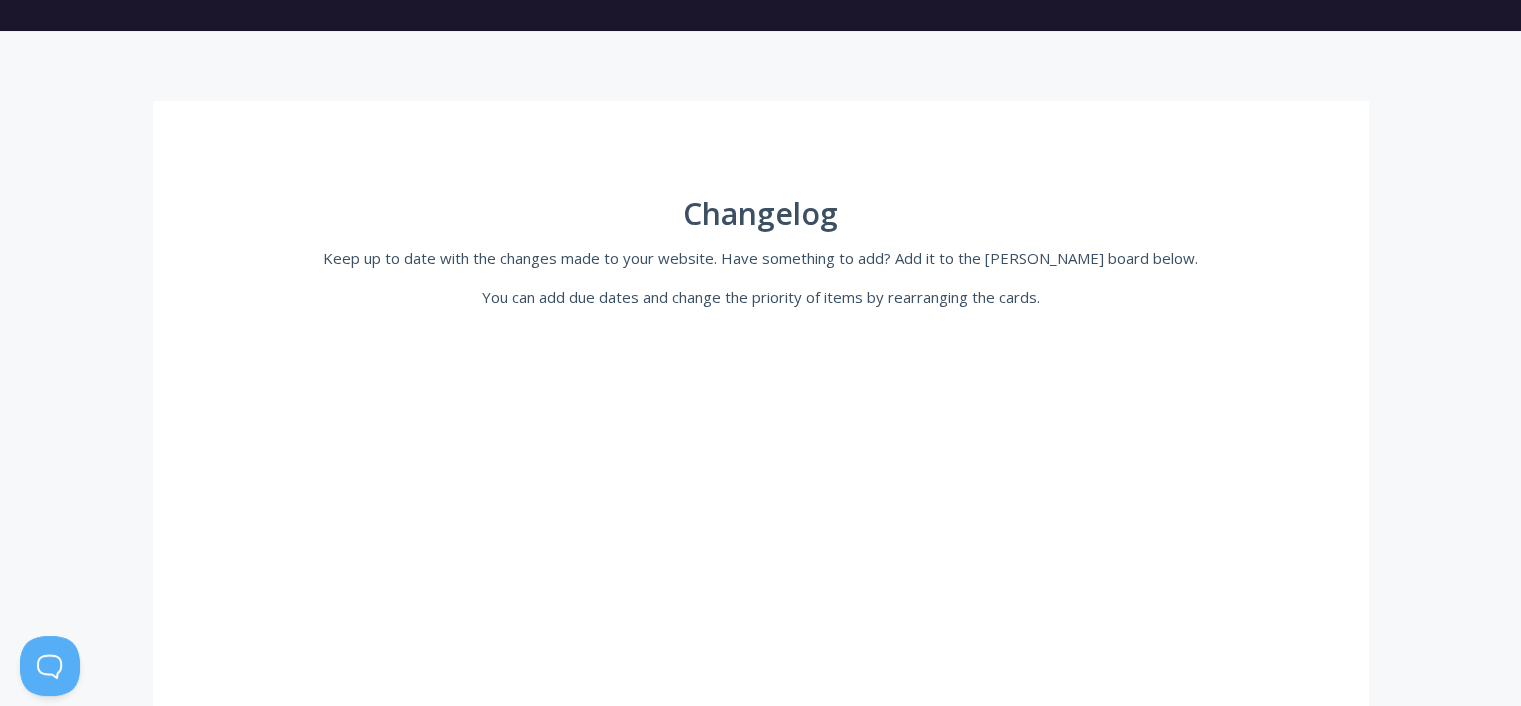 scroll, scrollTop: 0, scrollLeft: 0, axis: both 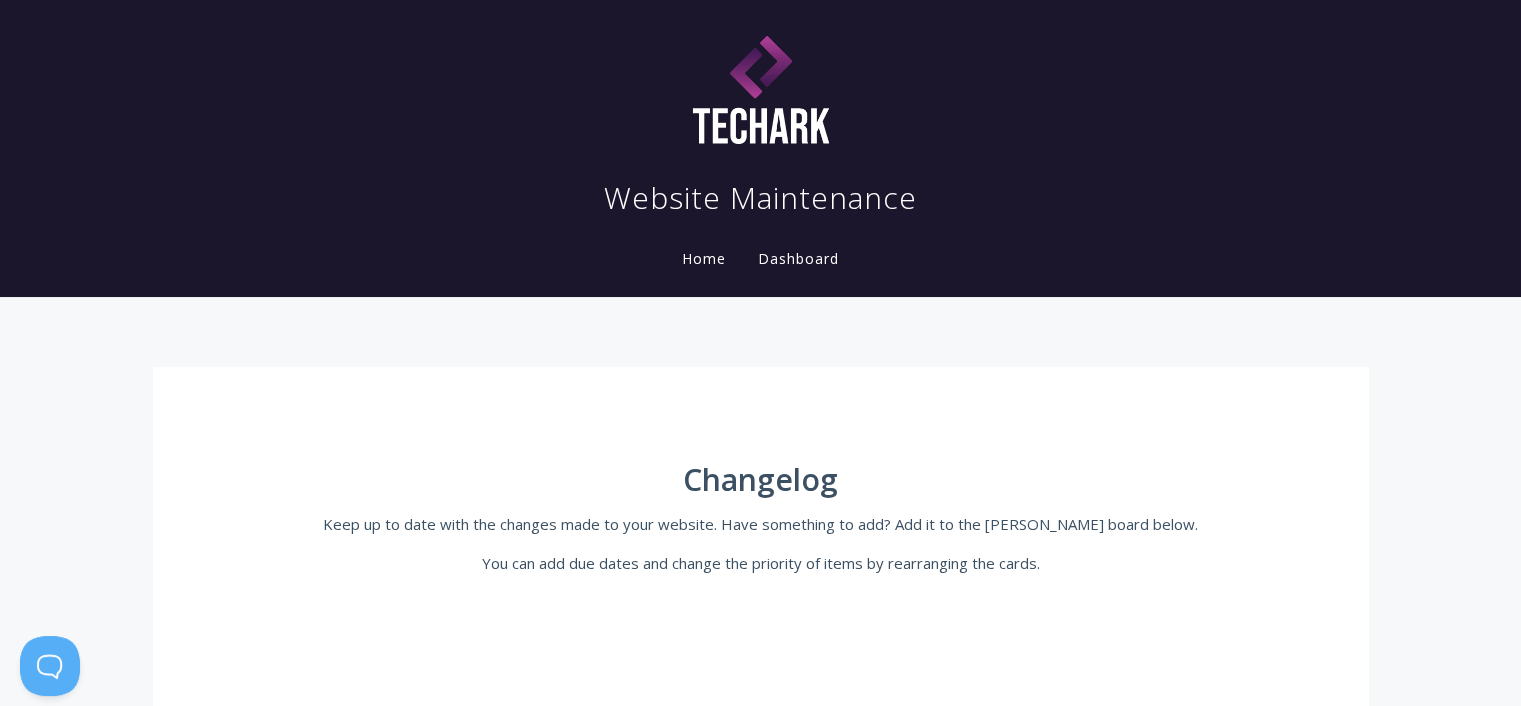 click on "Home" at bounding box center [704, 253] 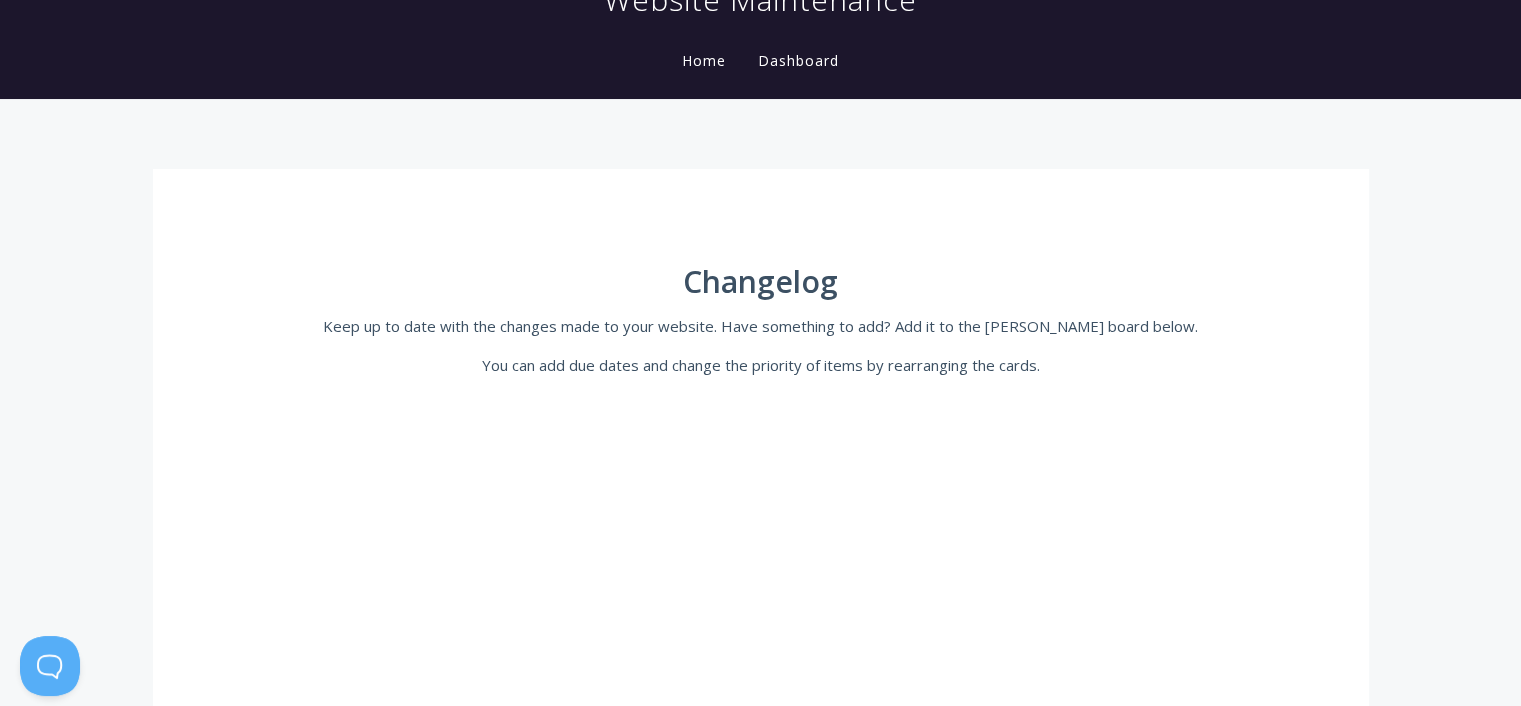 scroll, scrollTop: 133, scrollLeft: 0, axis: vertical 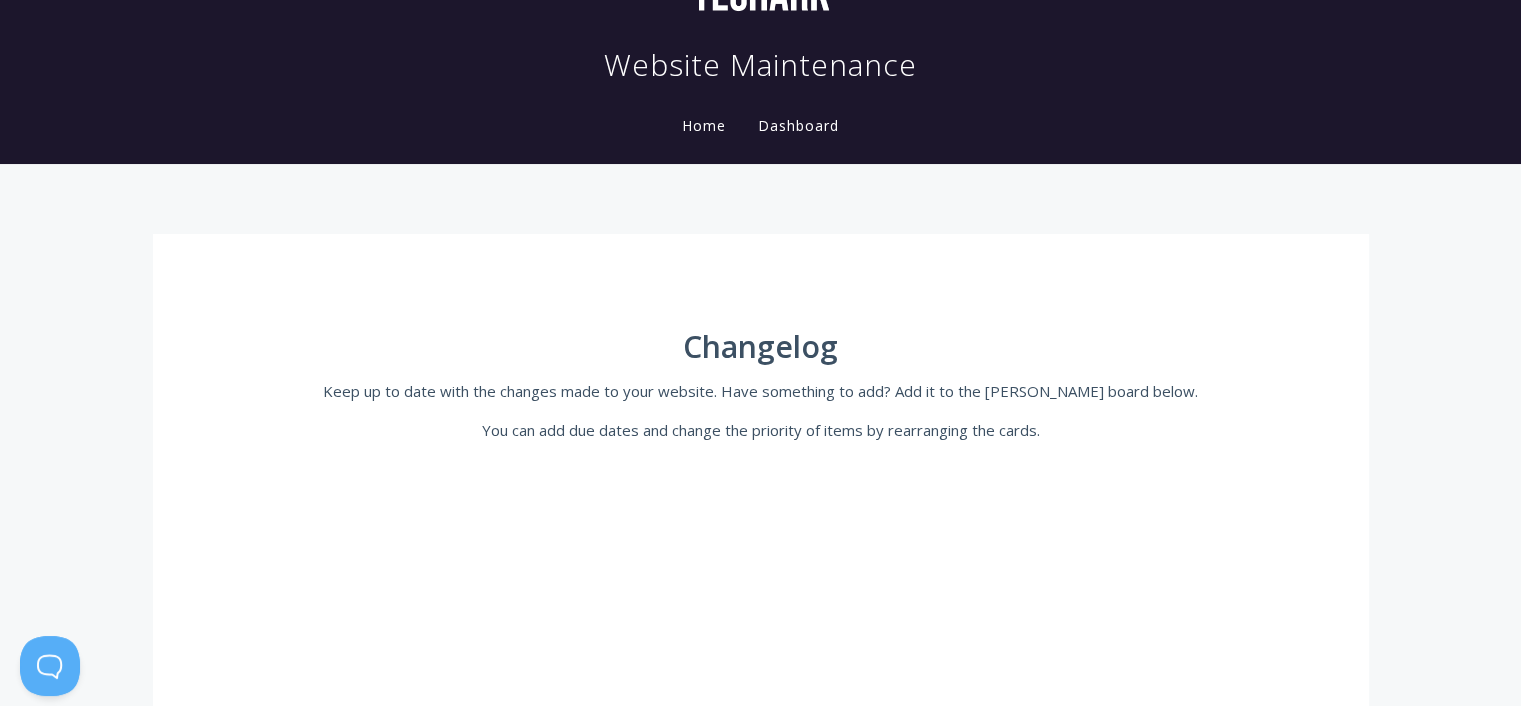 click on "Dashboard" at bounding box center (798, 125) 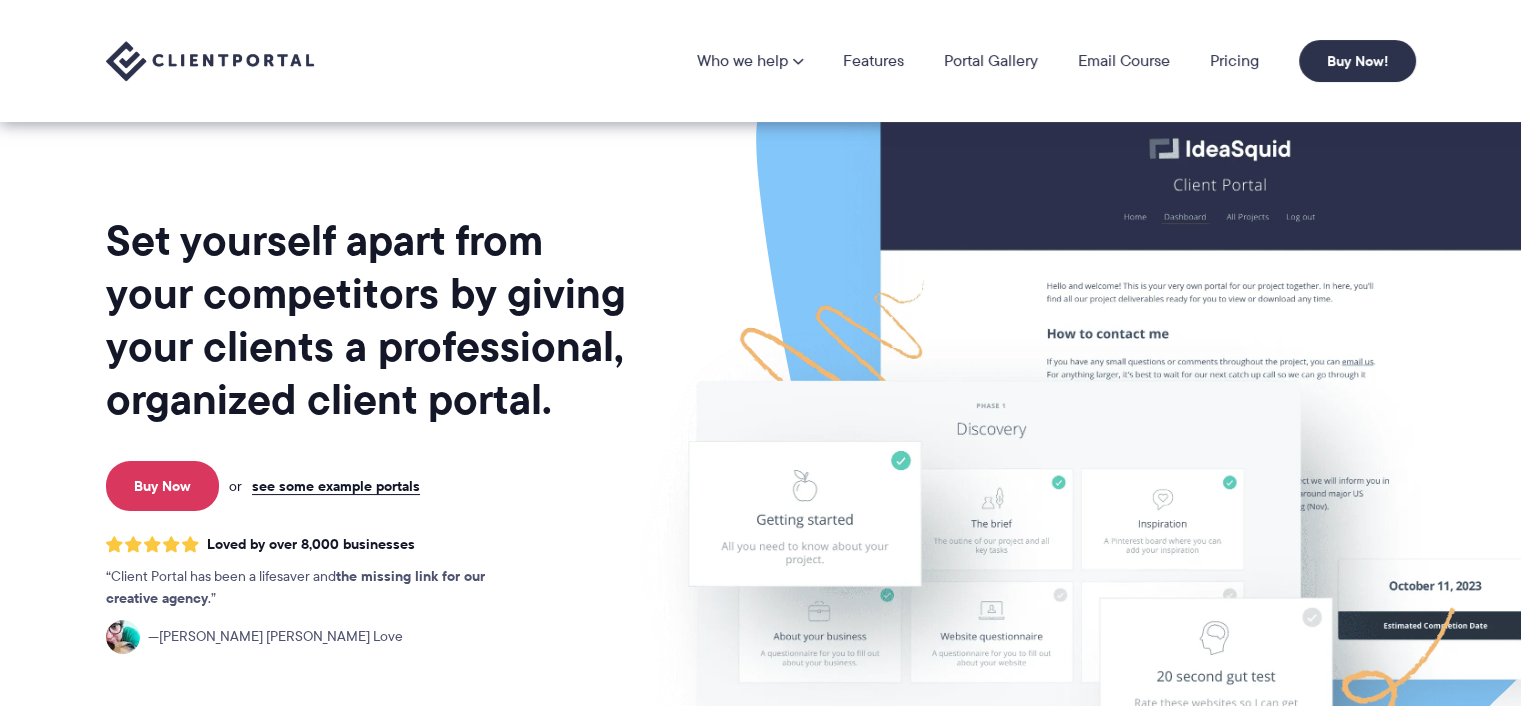 scroll, scrollTop: 0, scrollLeft: 0, axis: both 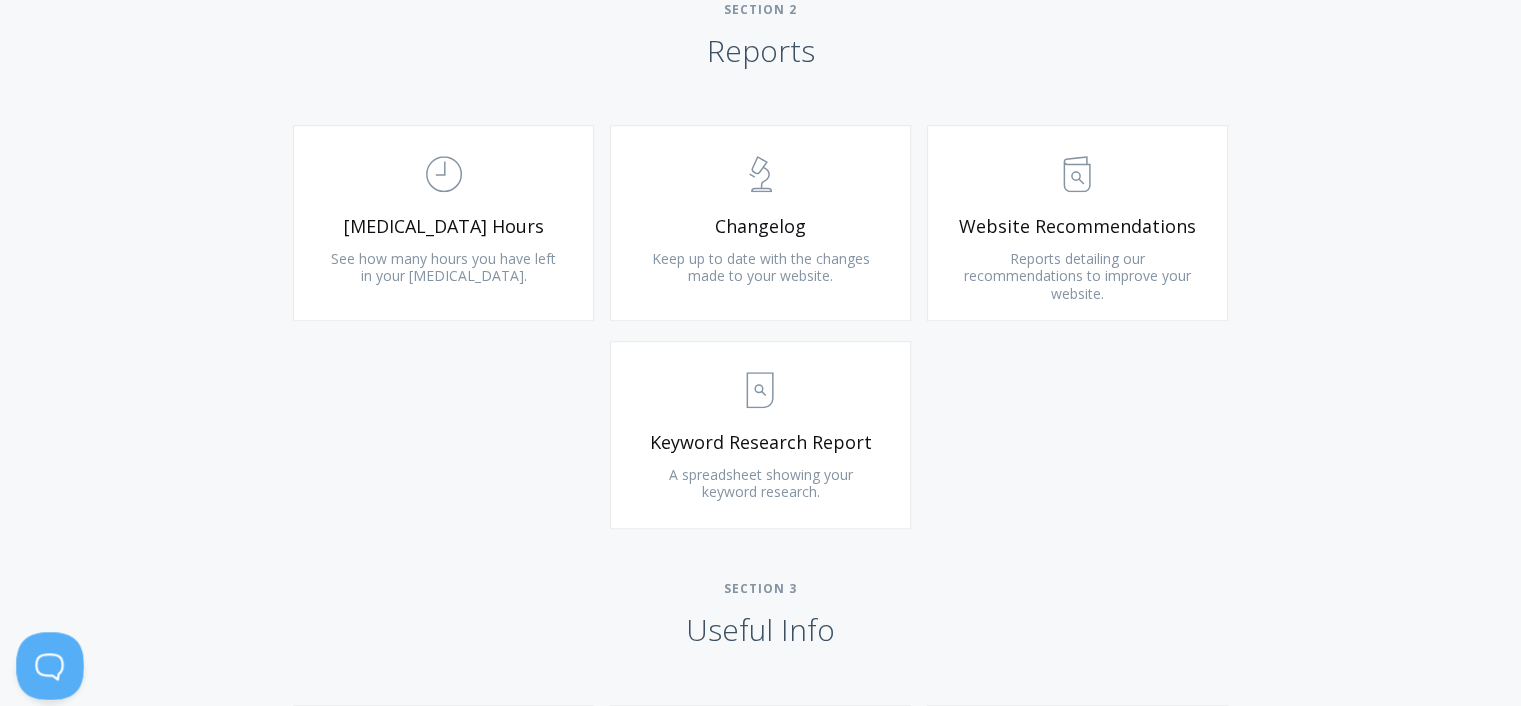 click at bounding box center (46, 662) 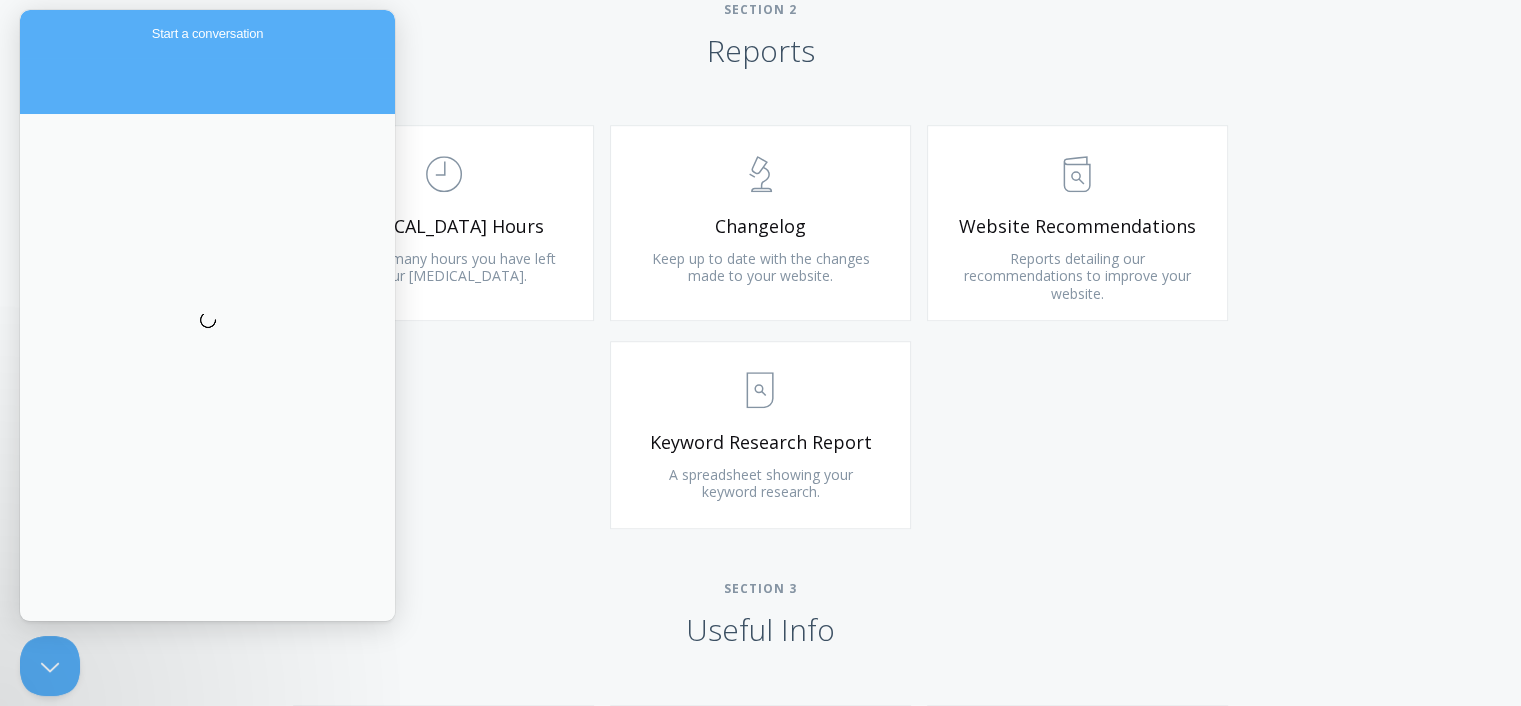 scroll, scrollTop: 0, scrollLeft: 0, axis: both 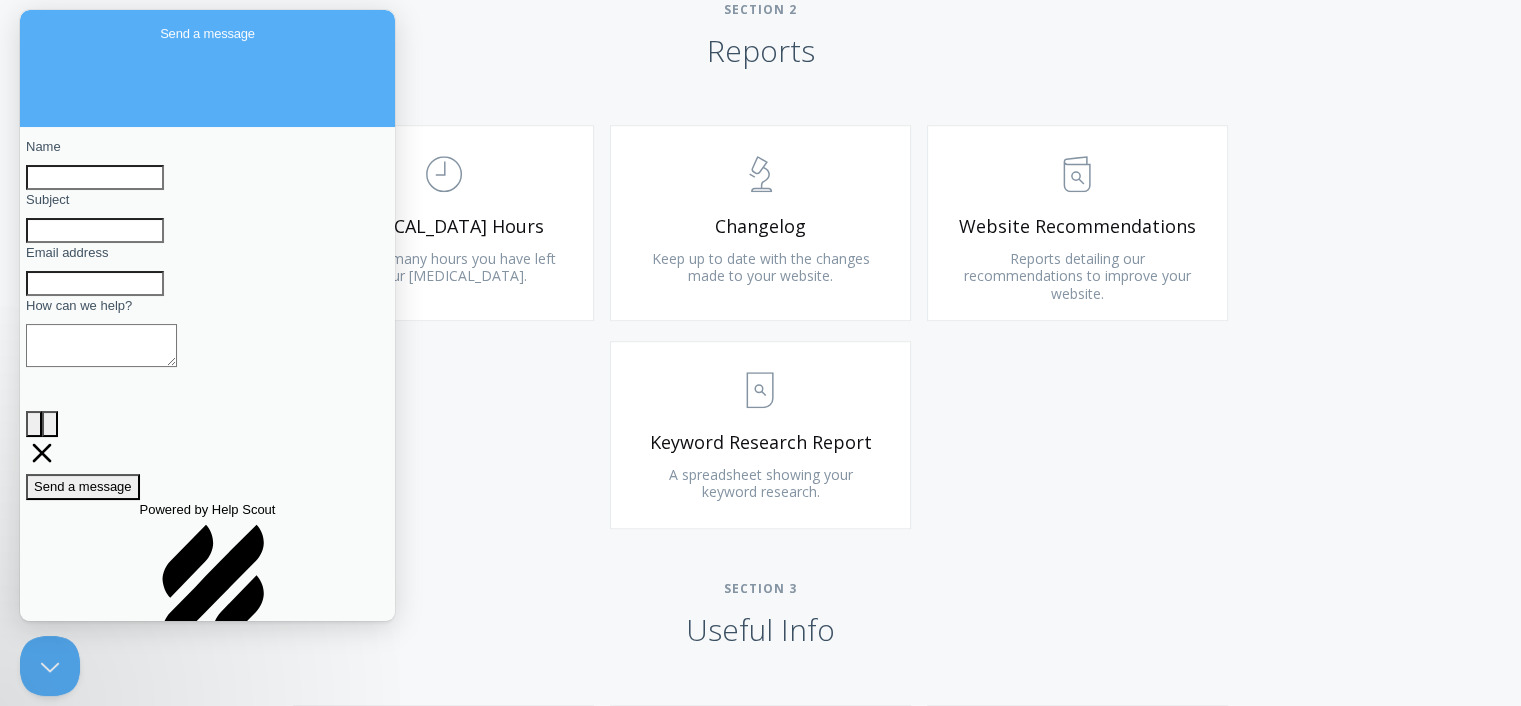 click at bounding box center (50, 666) 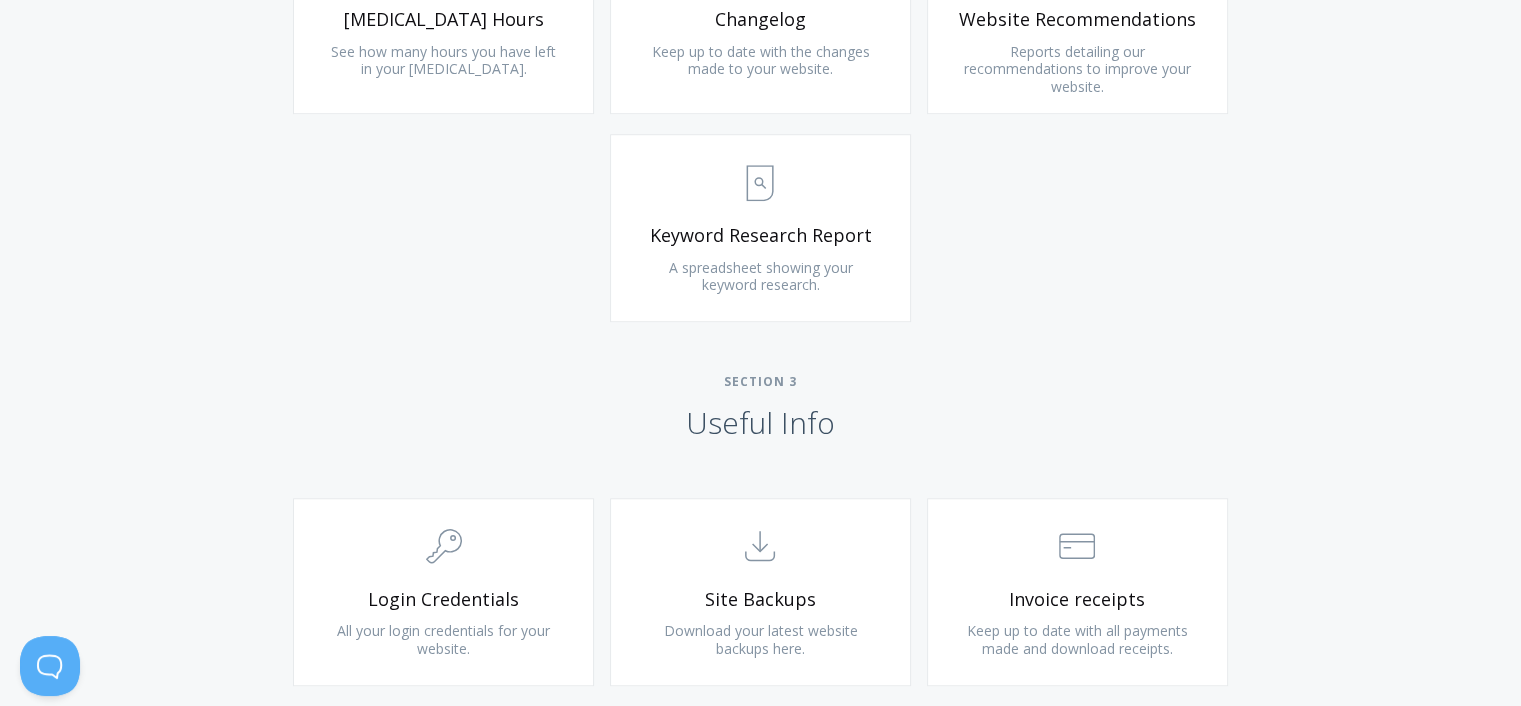 scroll, scrollTop: 1600, scrollLeft: 0, axis: vertical 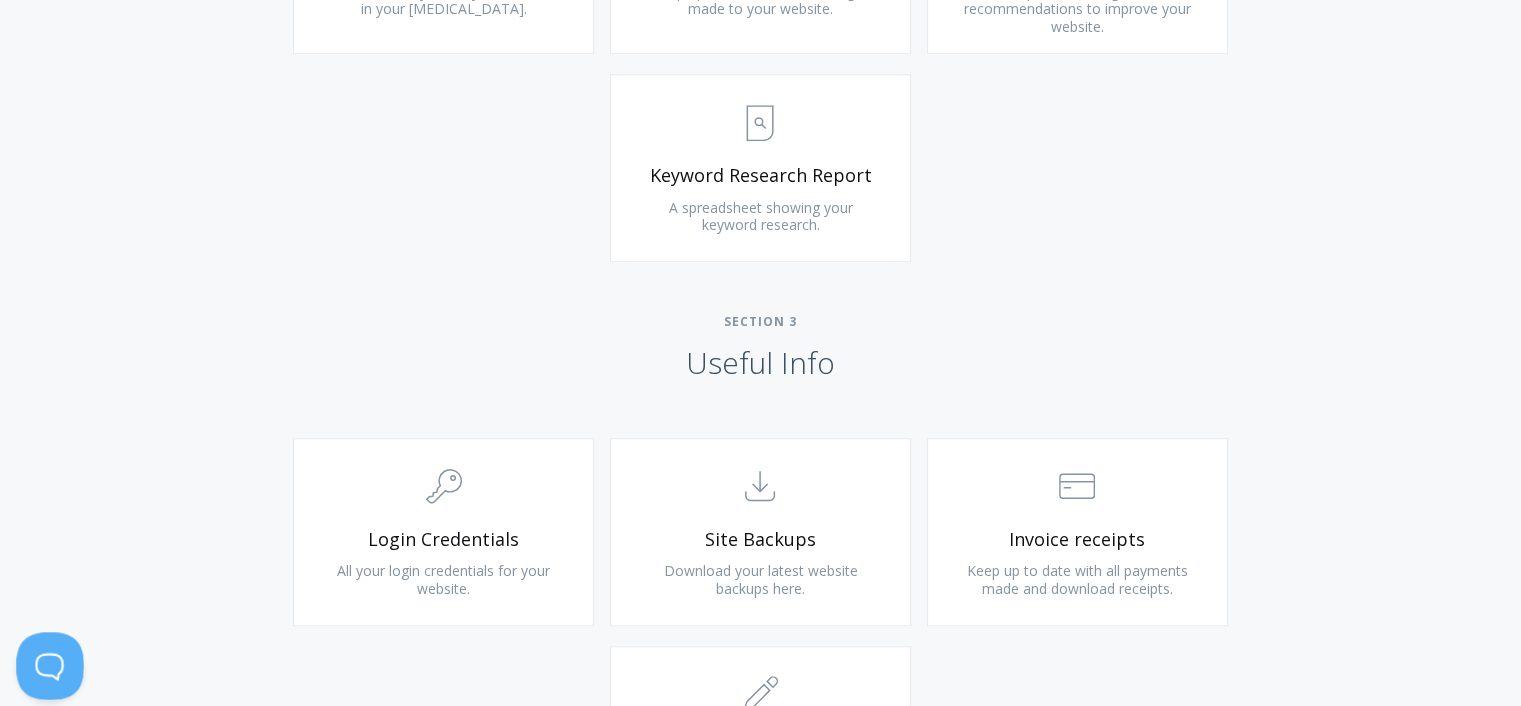 click at bounding box center [46, 662] 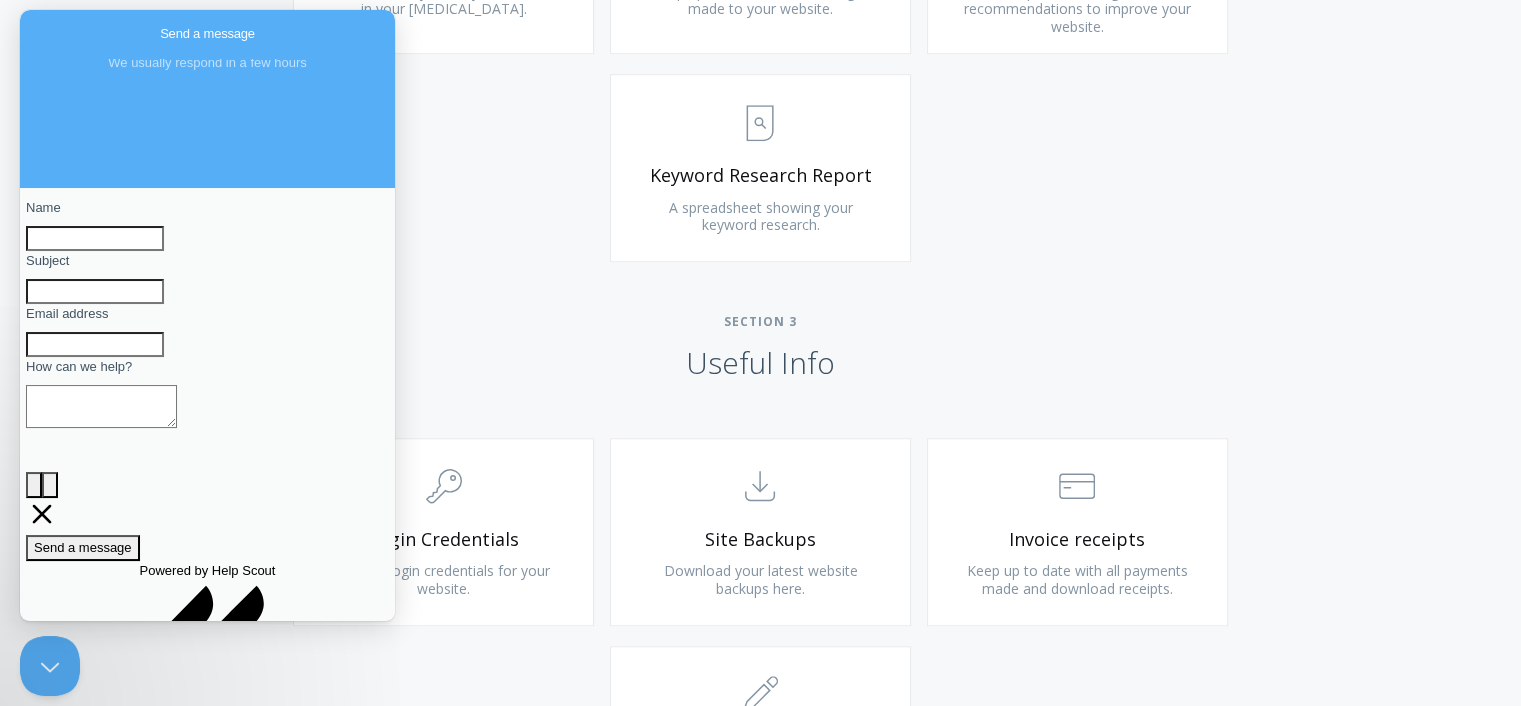 scroll, scrollTop: 0, scrollLeft: 0, axis: both 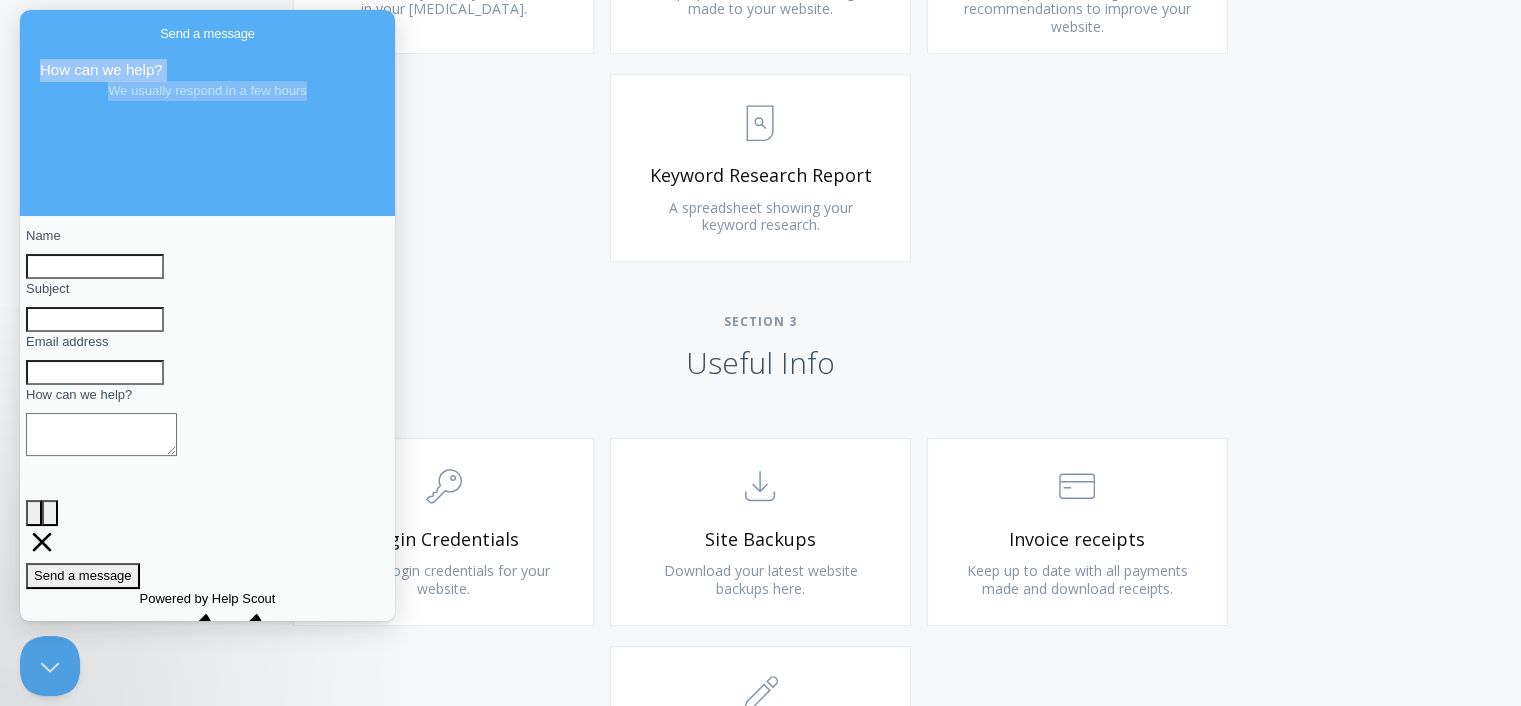 drag, startPoint x: 113, startPoint y: 148, endPoint x: 326, endPoint y: 174, distance: 214.581 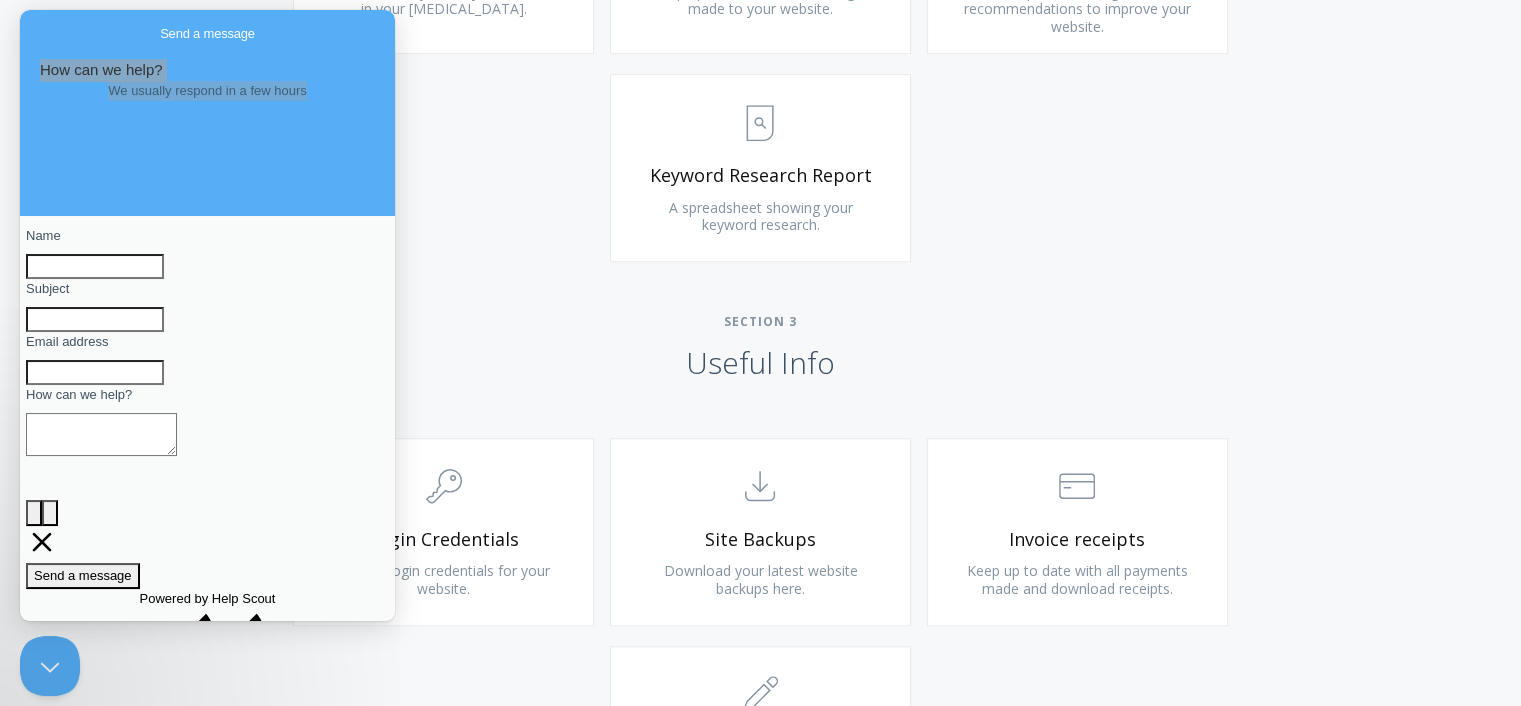 click on ".st0{fill:none;stroke:#000000;stroke-width:2;stroke-miterlimit:10;}
Untitled-18                 Retainer Hours   See how many hours you have left in your retainer.
.st0{fill:none;stroke:#000000;stroke-width:2;stroke-miterlimit:10;}
Untitled-25                     Changelog   Keep up to date with the changes made to your website.
.st0{fill:none;stroke:#000000;stroke-width:2;stroke-miterlimit:10;}
Untitled-13                       Website Recommendations   Reports detailing our recommendations to improve your website.
.st0{fill:none;stroke:#000000;stroke-width:2;stroke-miterlimit:10;}
Untitled-13                       Website Recommendations   Reports detailing our recommendations to improve your website.            Onboarding Recommendations      Download                          Website recommendations      Download
.st0{fill:none;stroke:#000000;stroke-width:2;stroke-miterlimit:10;}" at bounding box center (761, 70) 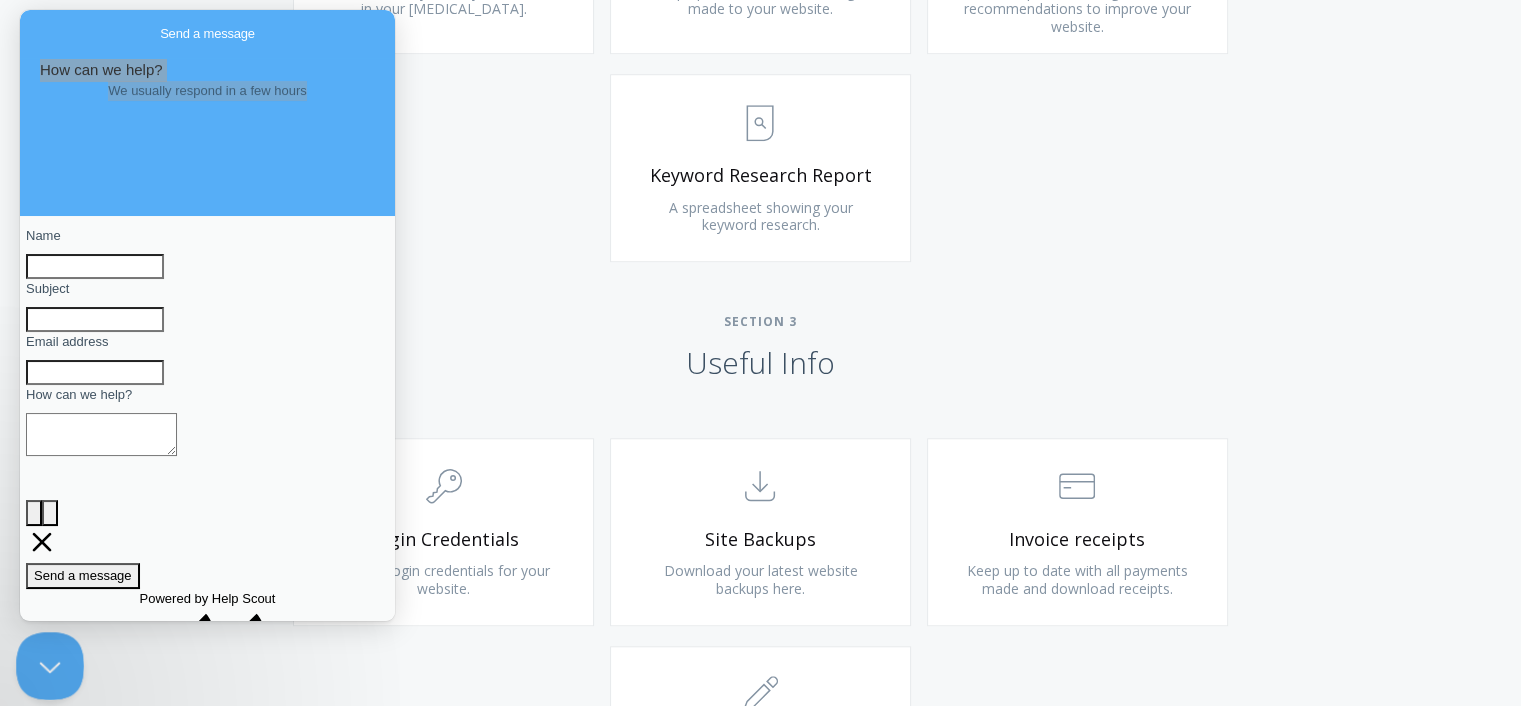click at bounding box center (46, 662) 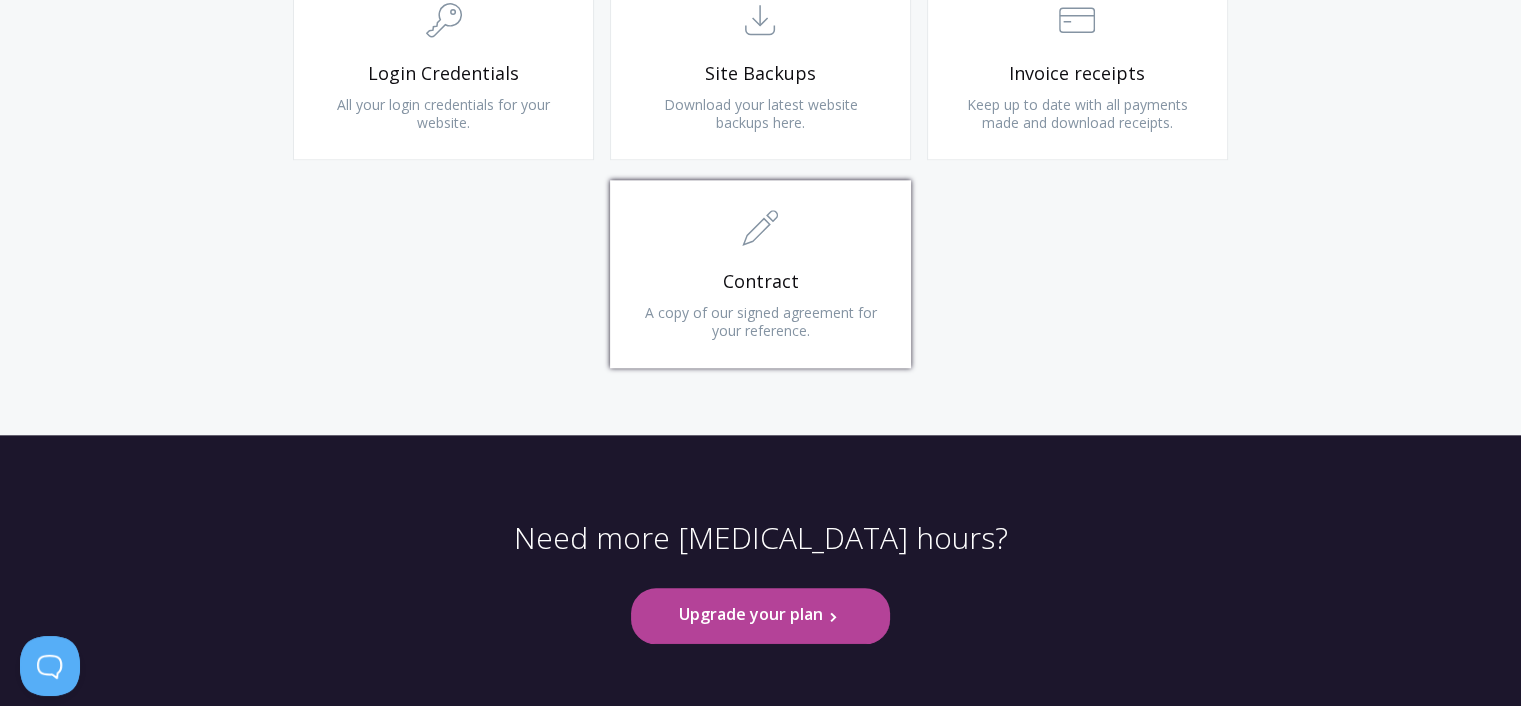 scroll, scrollTop: 2138, scrollLeft: 0, axis: vertical 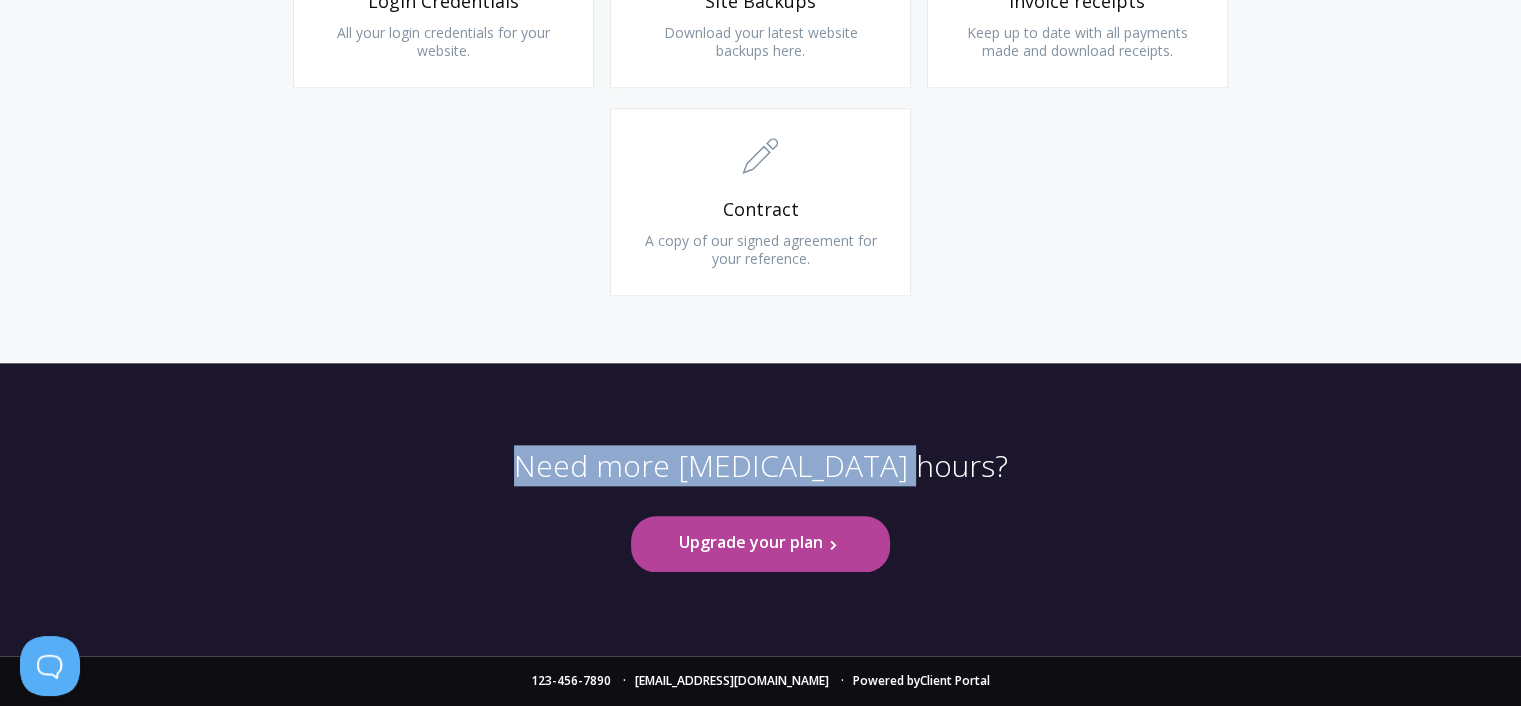 drag, startPoint x: 576, startPoint y: 468, endPoint x: 994, endPoint y: 459, distance: 418.0969 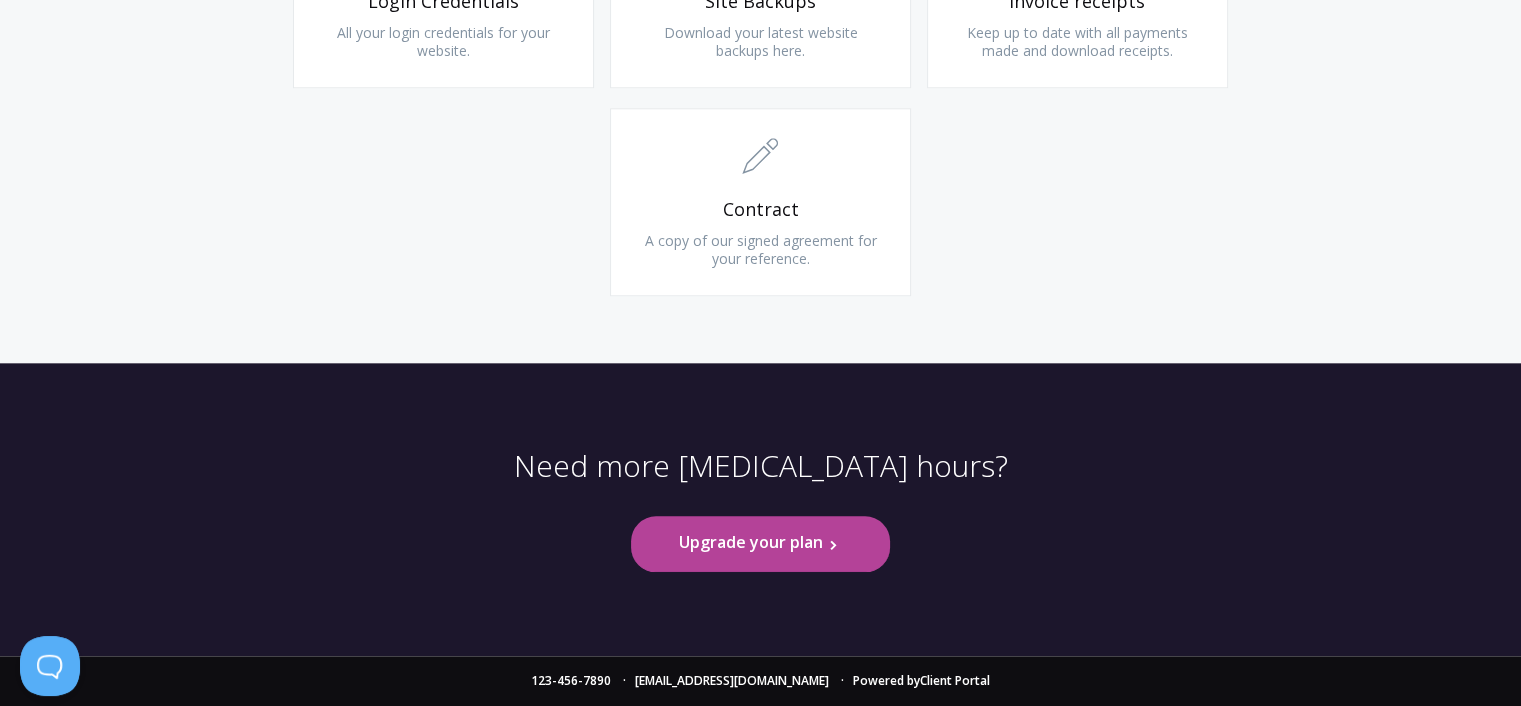 click on "Type more than three characters to get results.   See search results below.   No search results. All modules are shown below.           Section 1  Support
.st0{fill:none;stroke:#000000;stroke-width:2;stroke-miterlimit:10;}
3. Communication                 Submit a ticket   Submit a support request using this form.
.st0{fill:none;stroke:#000000;stroke-width:2;stroke-miterlimit:10;}
Untitled-24                     Troubleshooting Checklist   A handy checklist to solve the most common website problems.           Section 2  Reports
.st0{fill:none;stroke:#000000;stroke-width:2;stroke-miterlimit:10;}
Untitled-18                 Retainer Hours   See how many hours you have left in your retainer.
.st0{fill:none;stroke:#000000;stroke-width:2;stroke-miterlimit:10;}
Untitled-25                     Changelog   Keep up to date with the changes made to your website.                    Untitled-13" at bounding box center (760, -476) 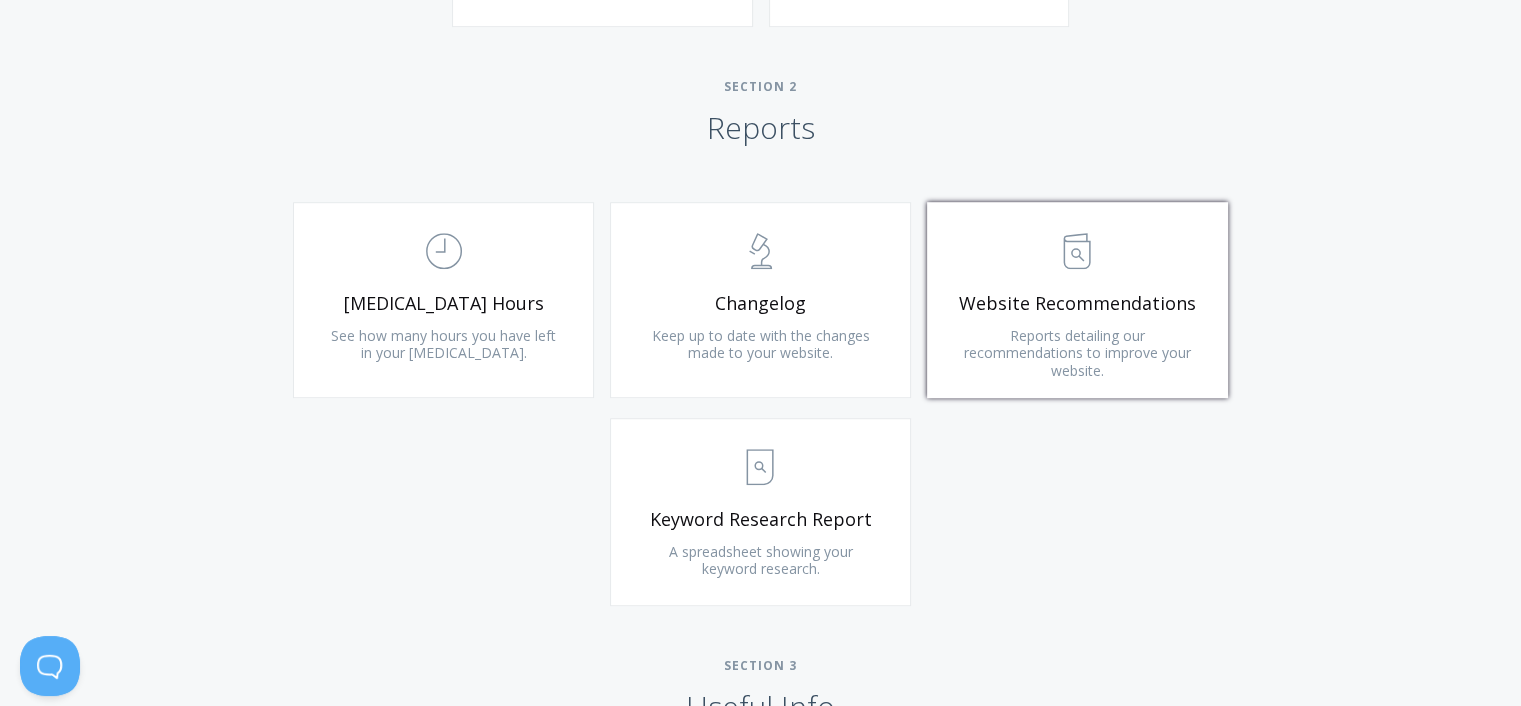 scroll, scrollTop: 1200, scrollLeft: 0, axis: vertical 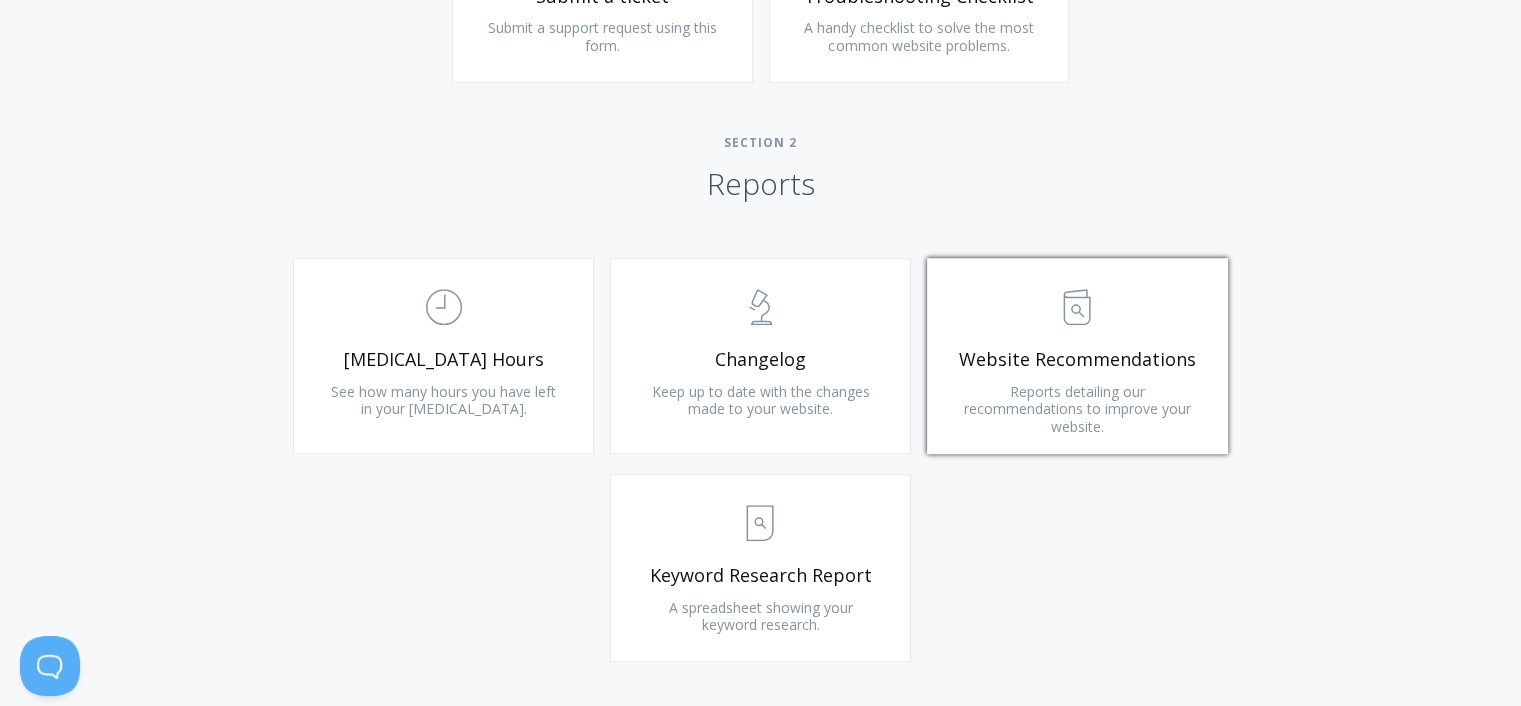click on ".st0{fill:none;stroke:#000000;stroke-width:2;stroke-miterlimit:10;}
Untitled-13                       Website Recommendations   Reports detailing our recommendations to improve your website." at bounding box center (1077, 356) 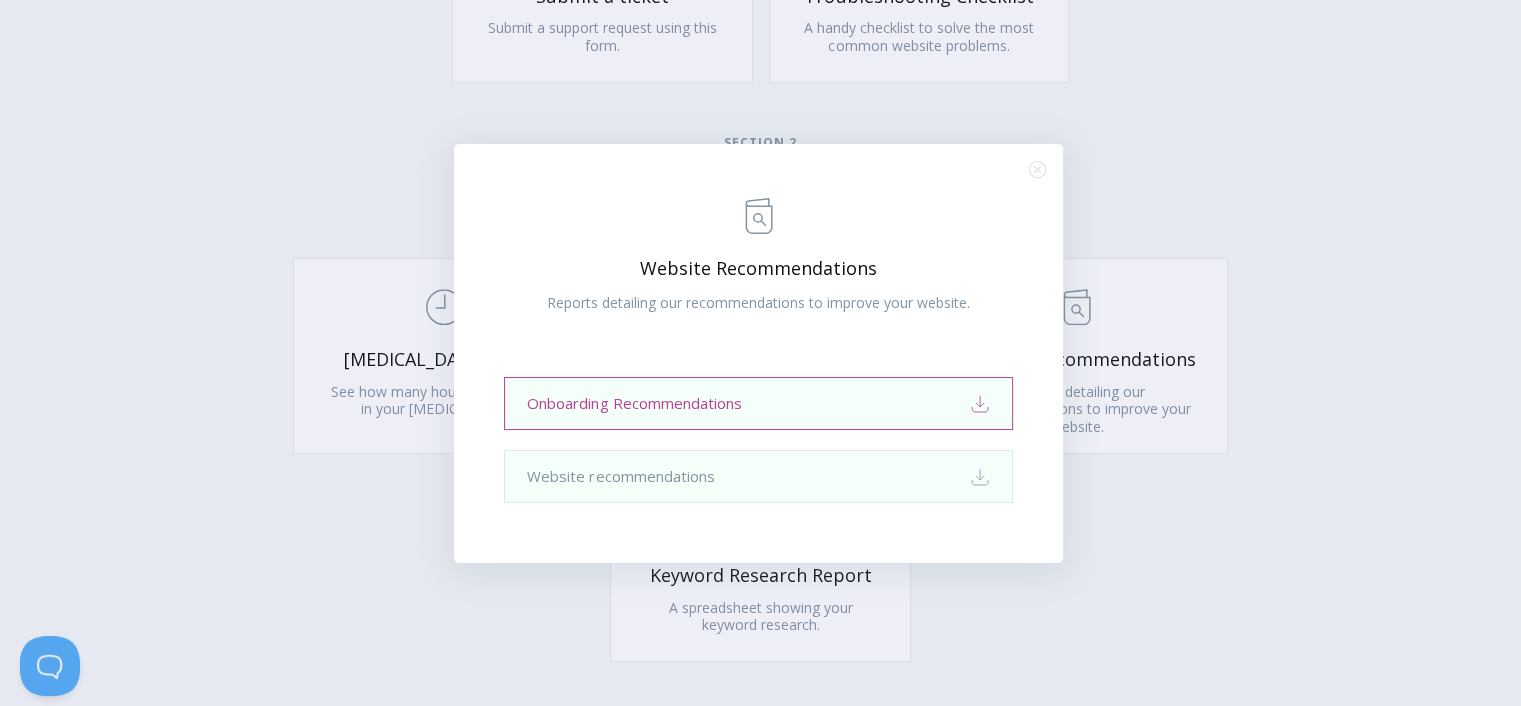 click on "Onboarding Recommendations      Download" at bounding box center [758, 403] 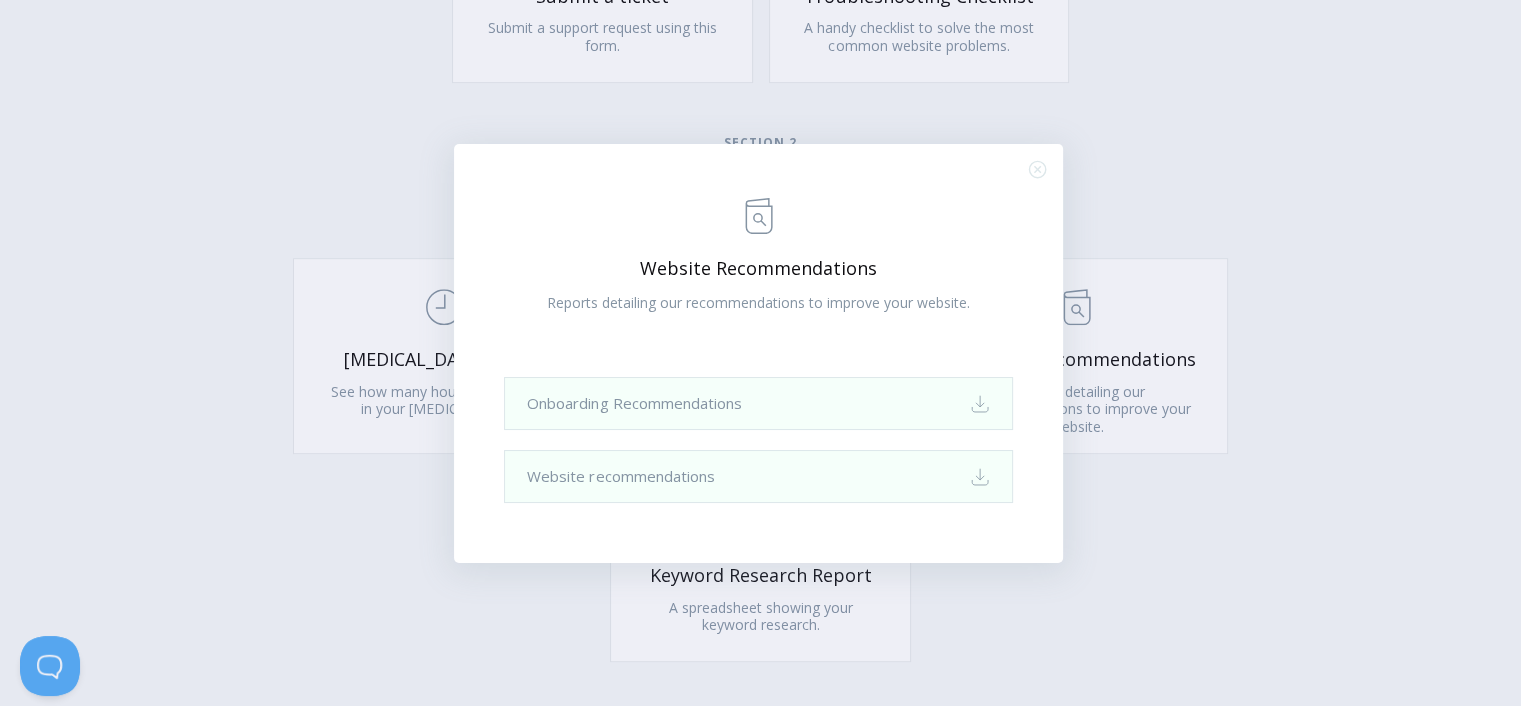 drag, startPoint x: 1212, startPoint y: 149, endPoint x: 1176, endPoint y: 192, distance: 56.0803 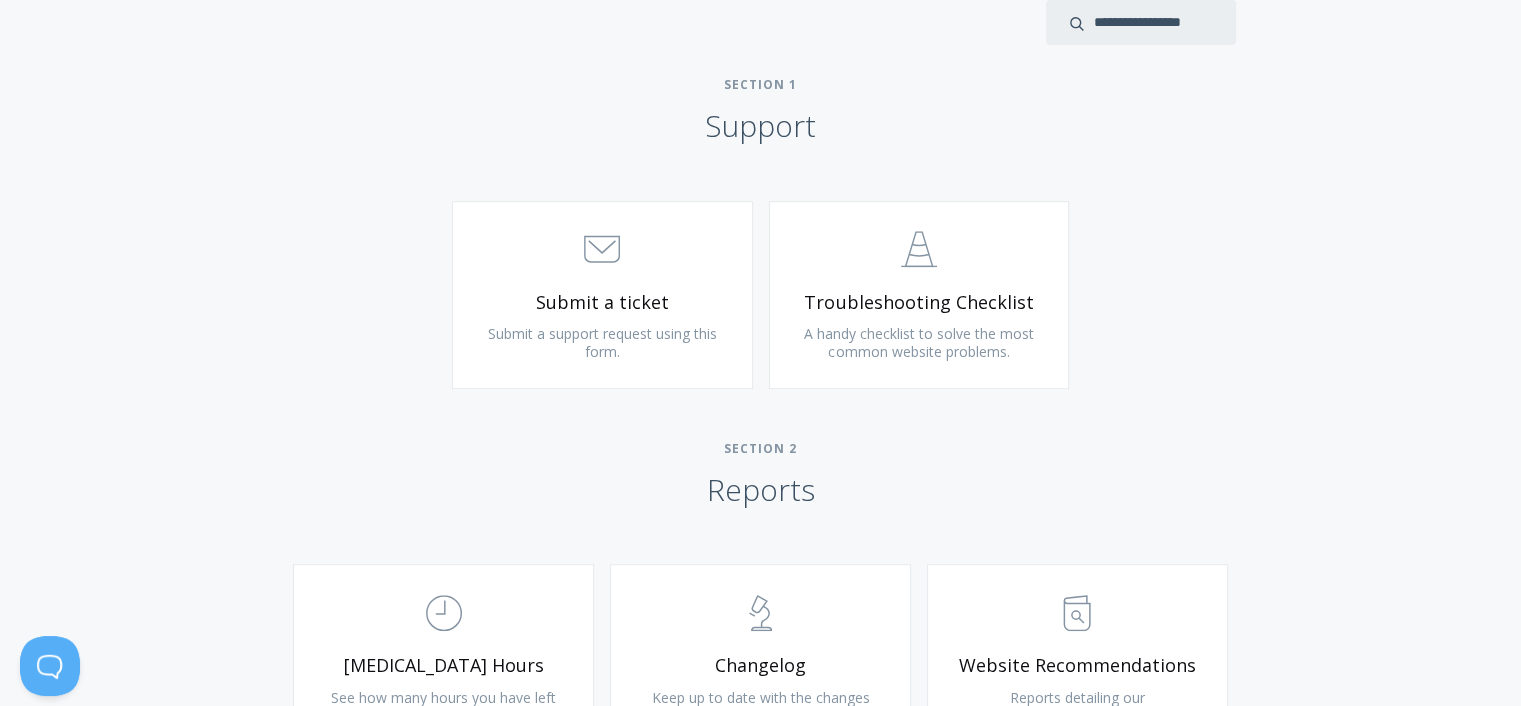 scroll, scrollTop: 933, scrollLeft: 0, axis: vertical 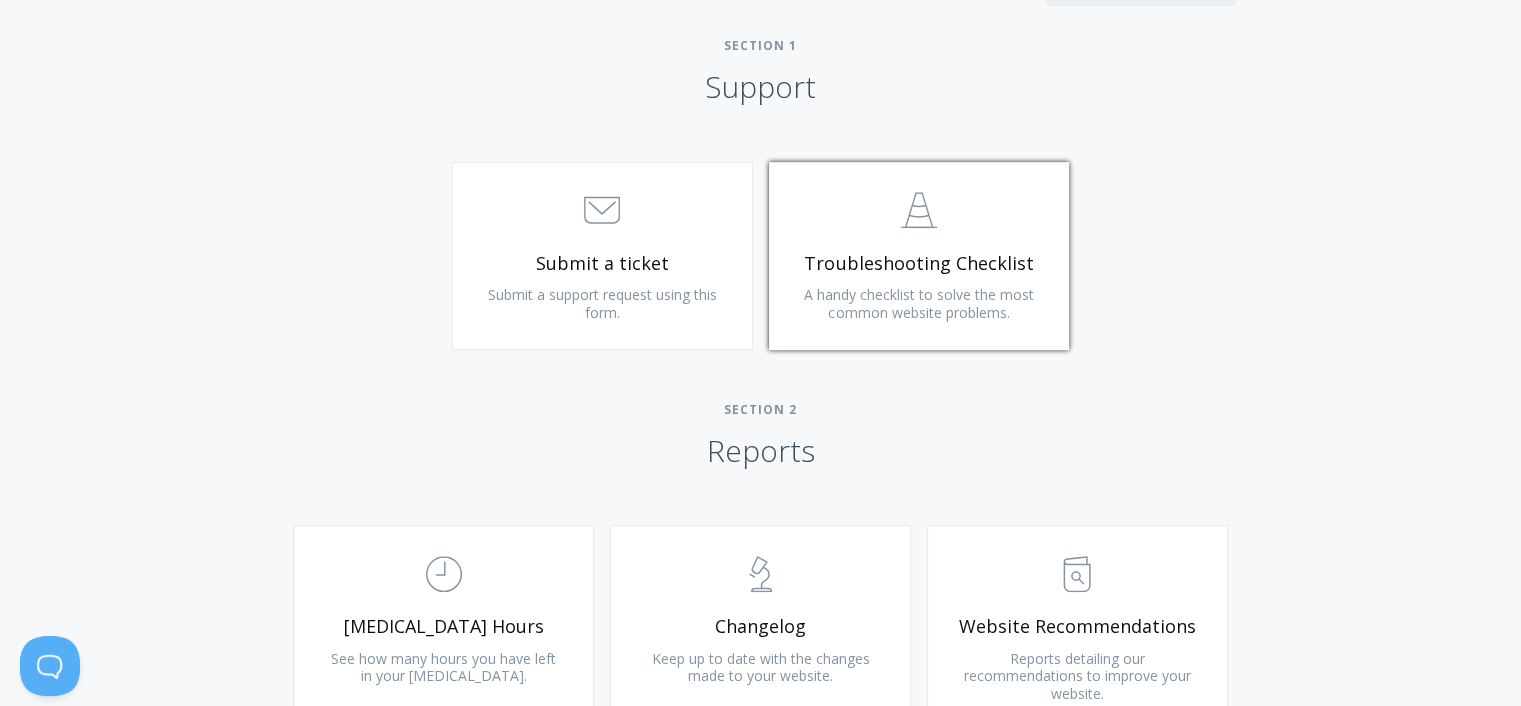 click on ".st0{fill:none;stroke:#000000;stroke-width:2;stroke-miterlimit:10;}
Untitled-24" at bounding box center [919, 211] 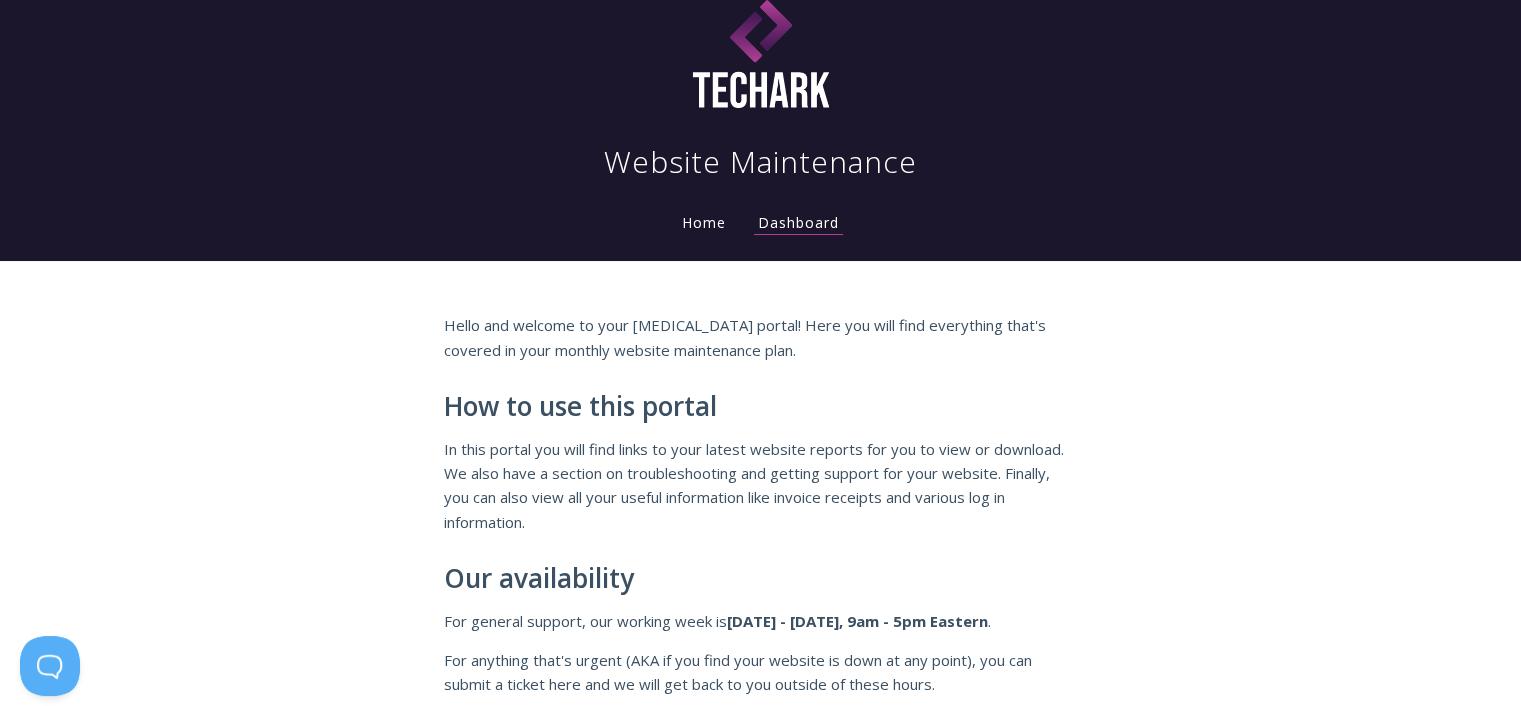 scroll, scrollTop: 0, scrollLeft: 0, axis: both 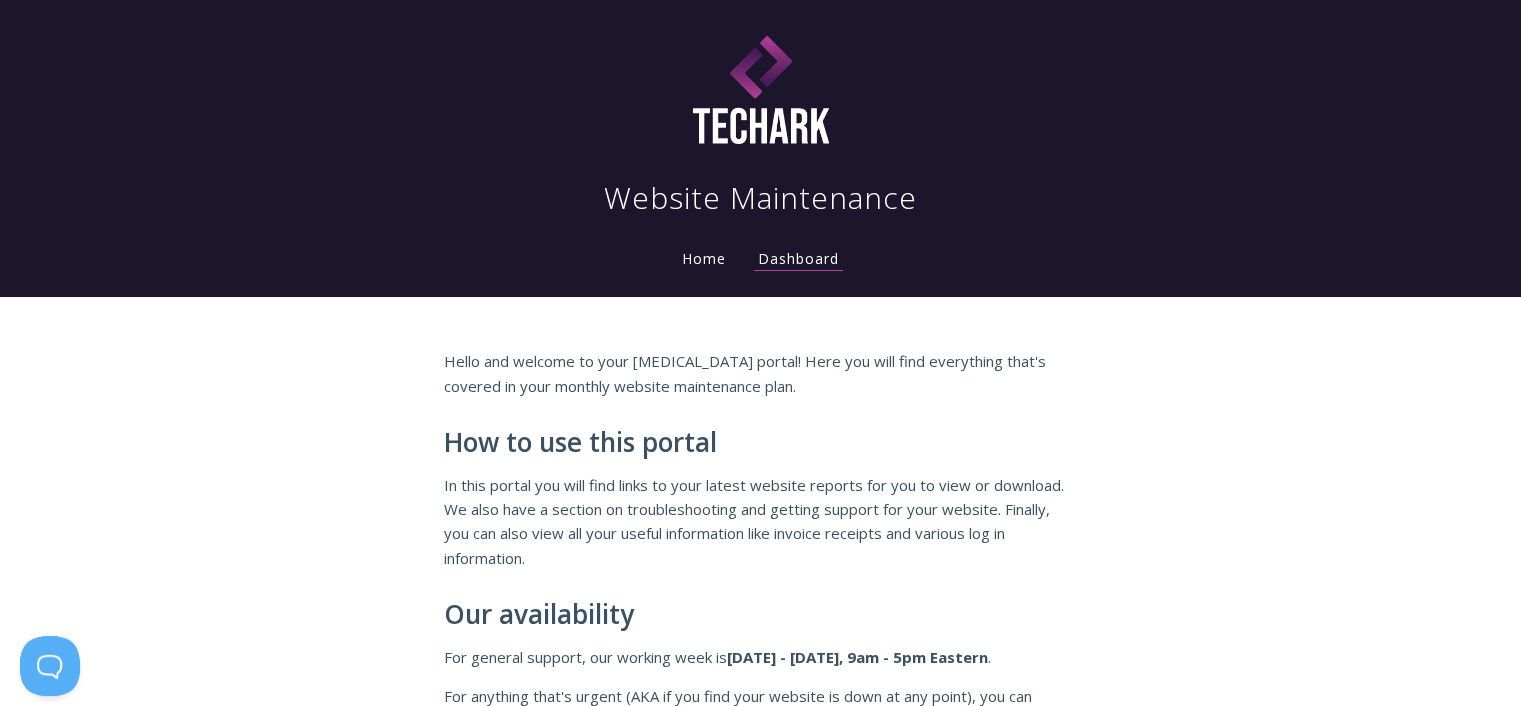 drag, startPoint x: 824, startPoint y: 330, endPoint x: 812, endPoint y: 320, distance: 15.6205 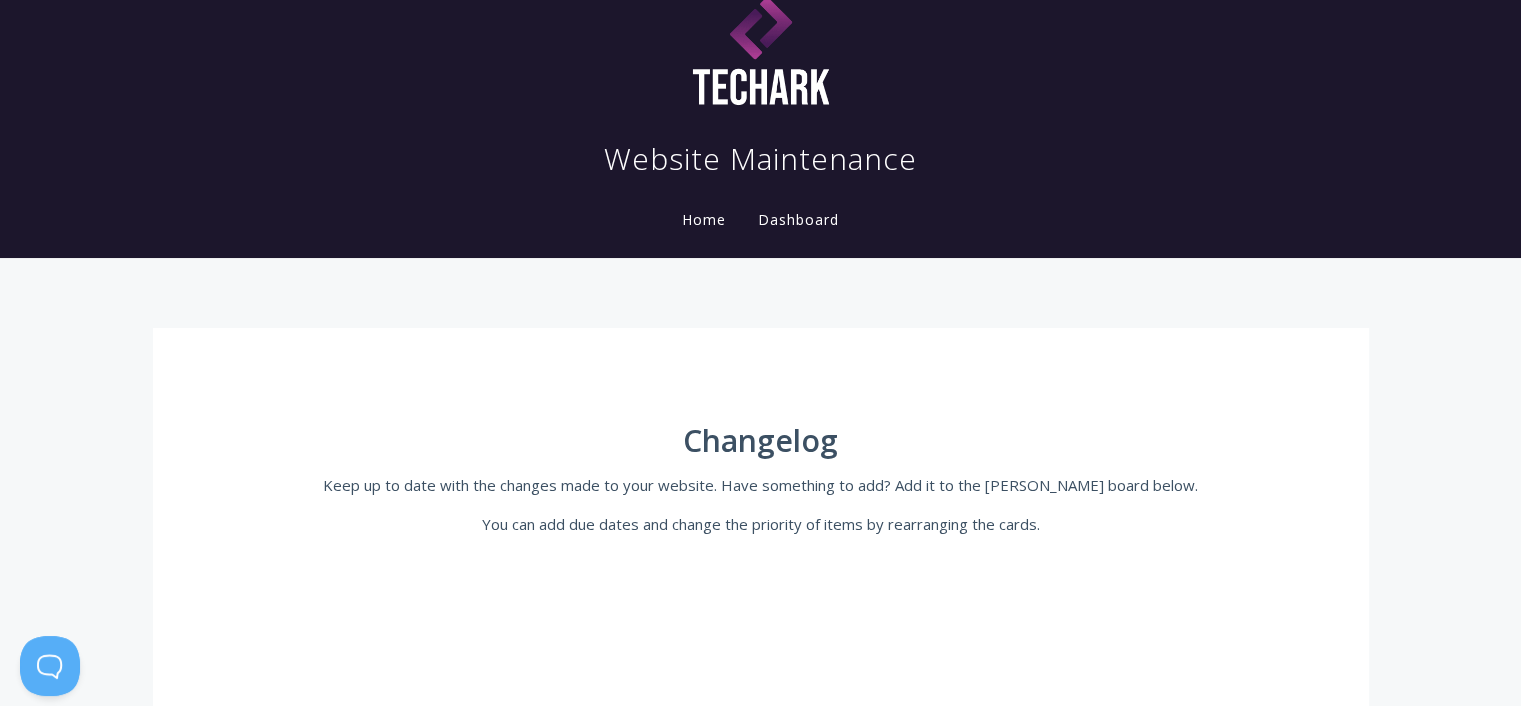 scroll, scrollTop: 0, scrollLeft: 0, axis: both 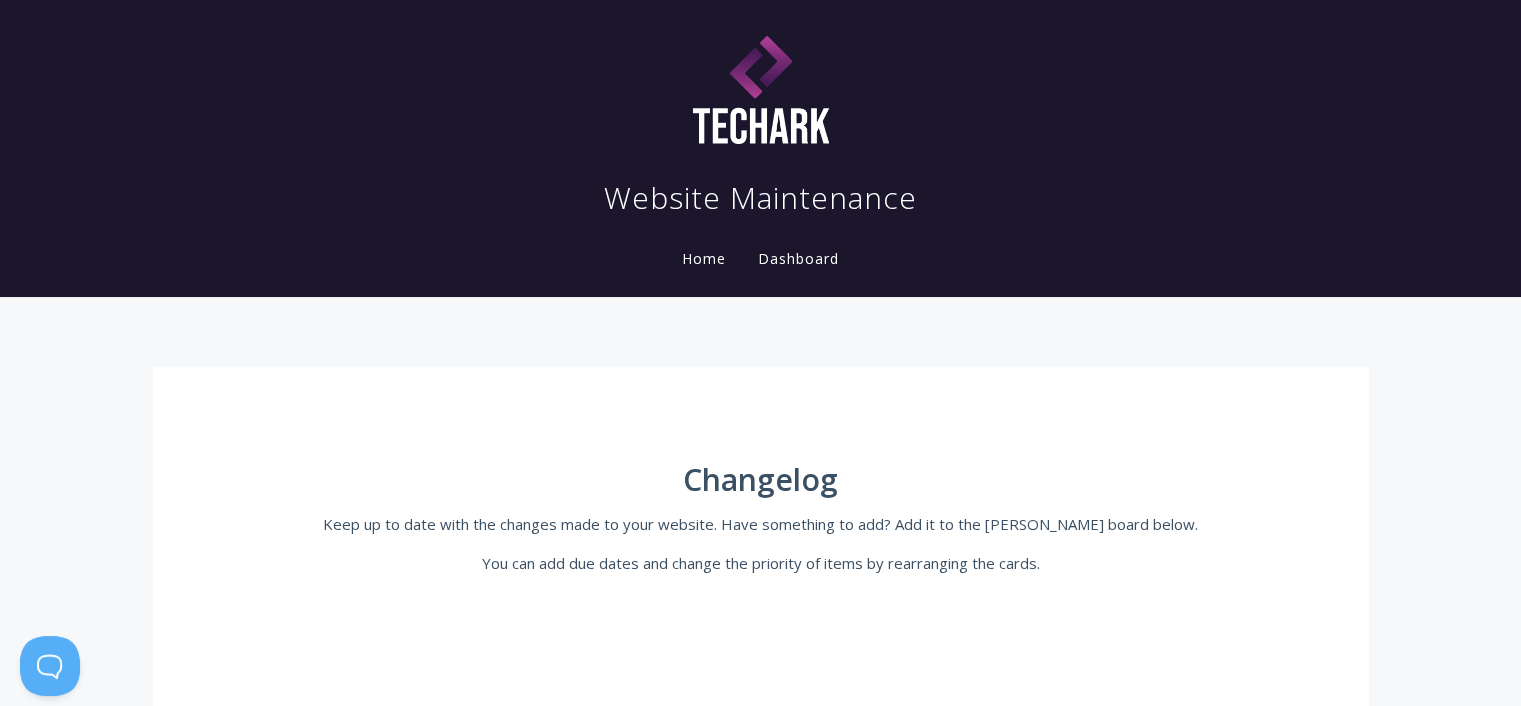 click on "Home" at bounding box center [704, 258] 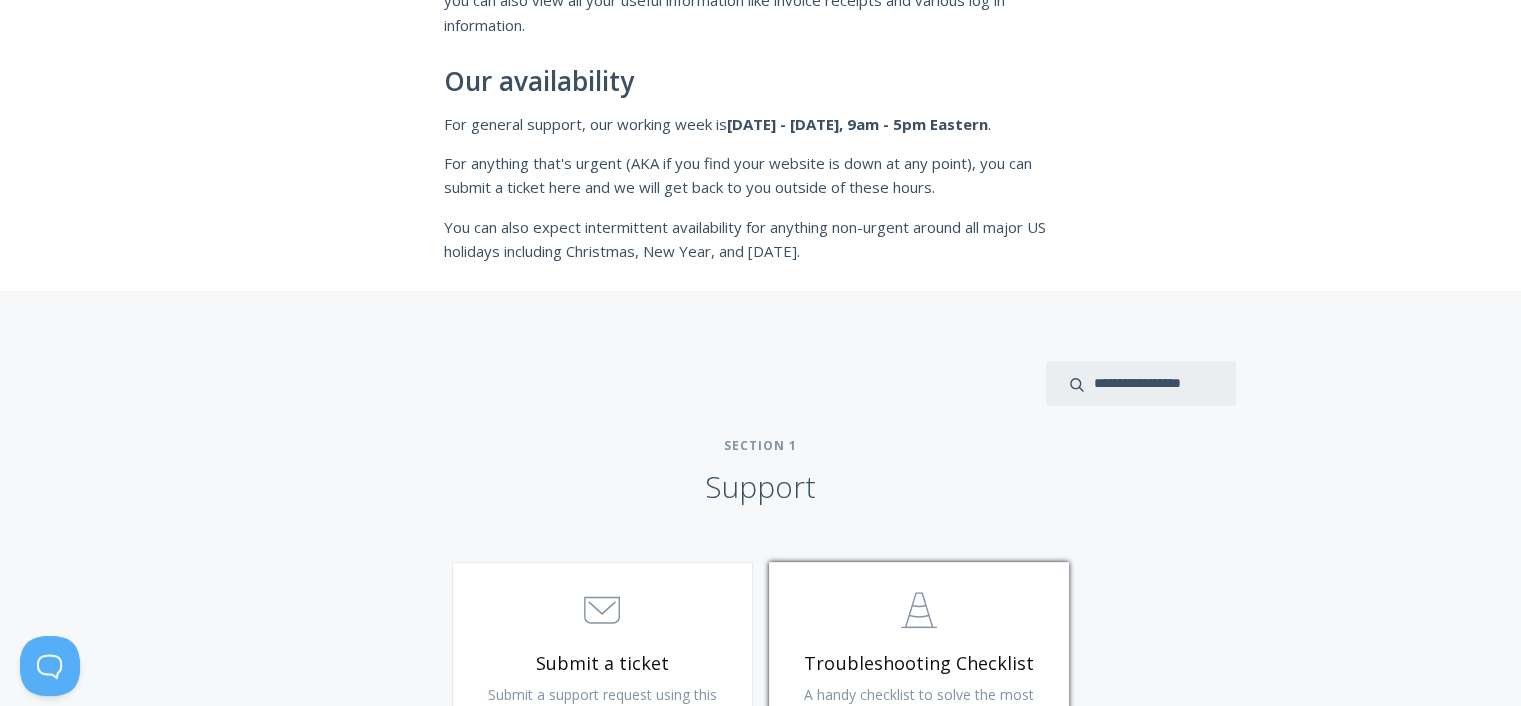 scroll, scrollTop: 800, scrollLeft: 0, axis: vertical 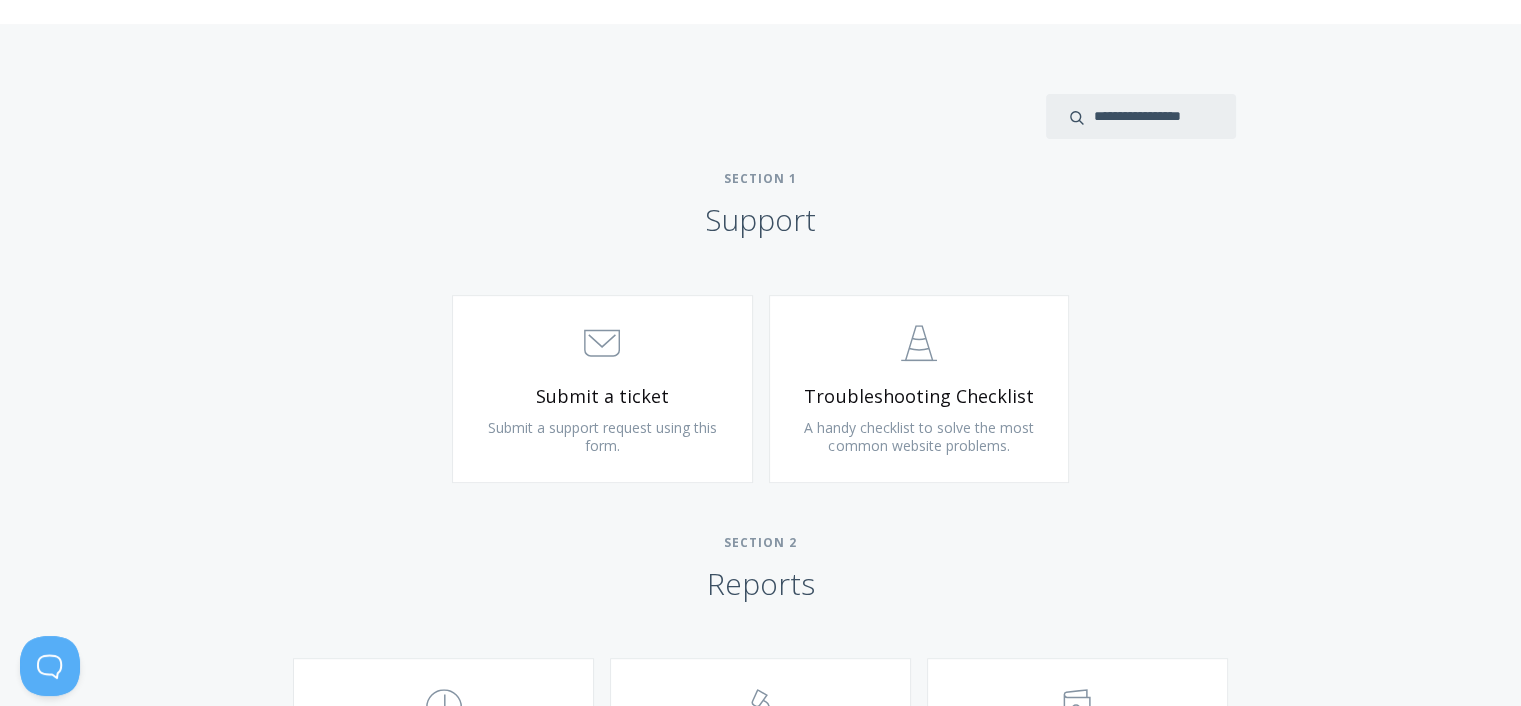 drag, startPoint x: 709, startPoint y: 211, endPoint x: 825, endPoint y: 208, distance: 116.03879 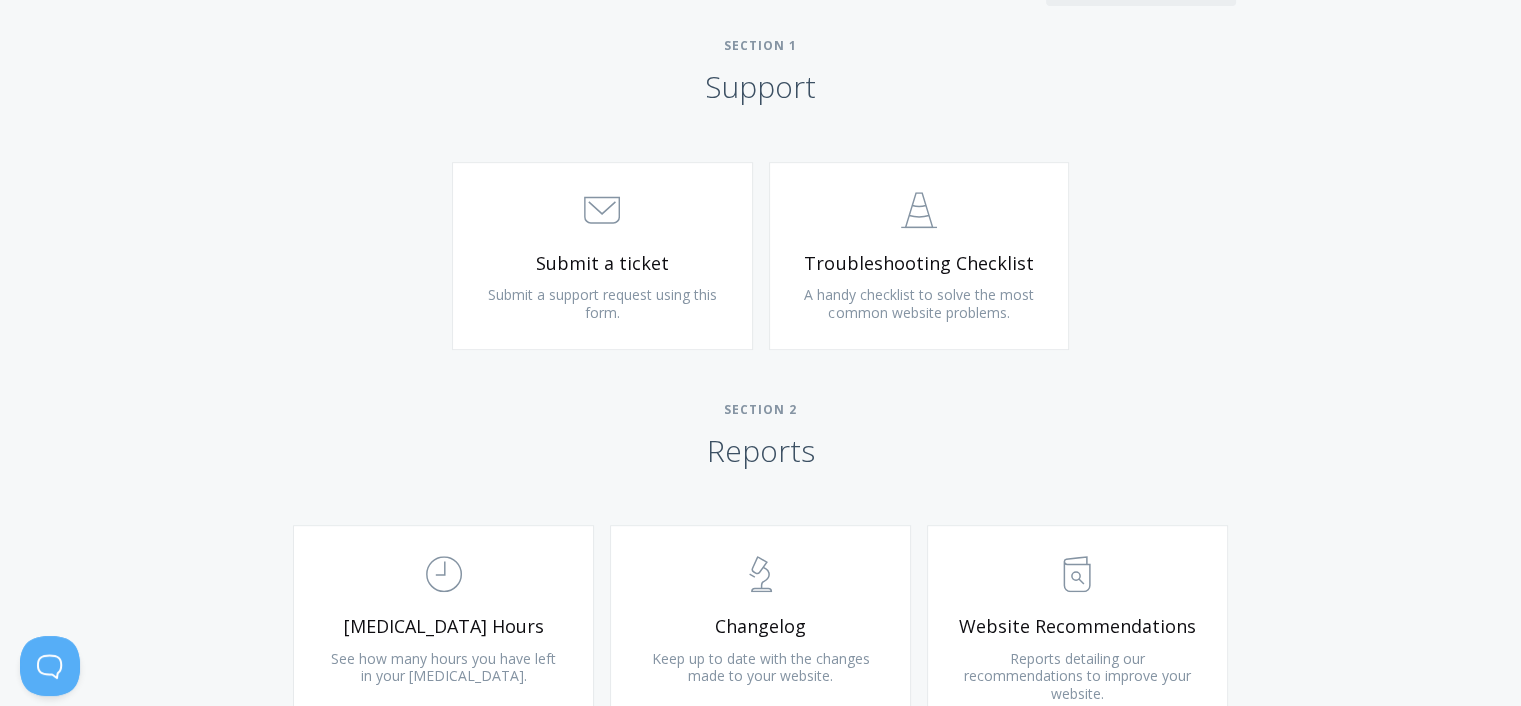 scroll, scrollTop: 800, scrollLeft: 0, axis: vertical 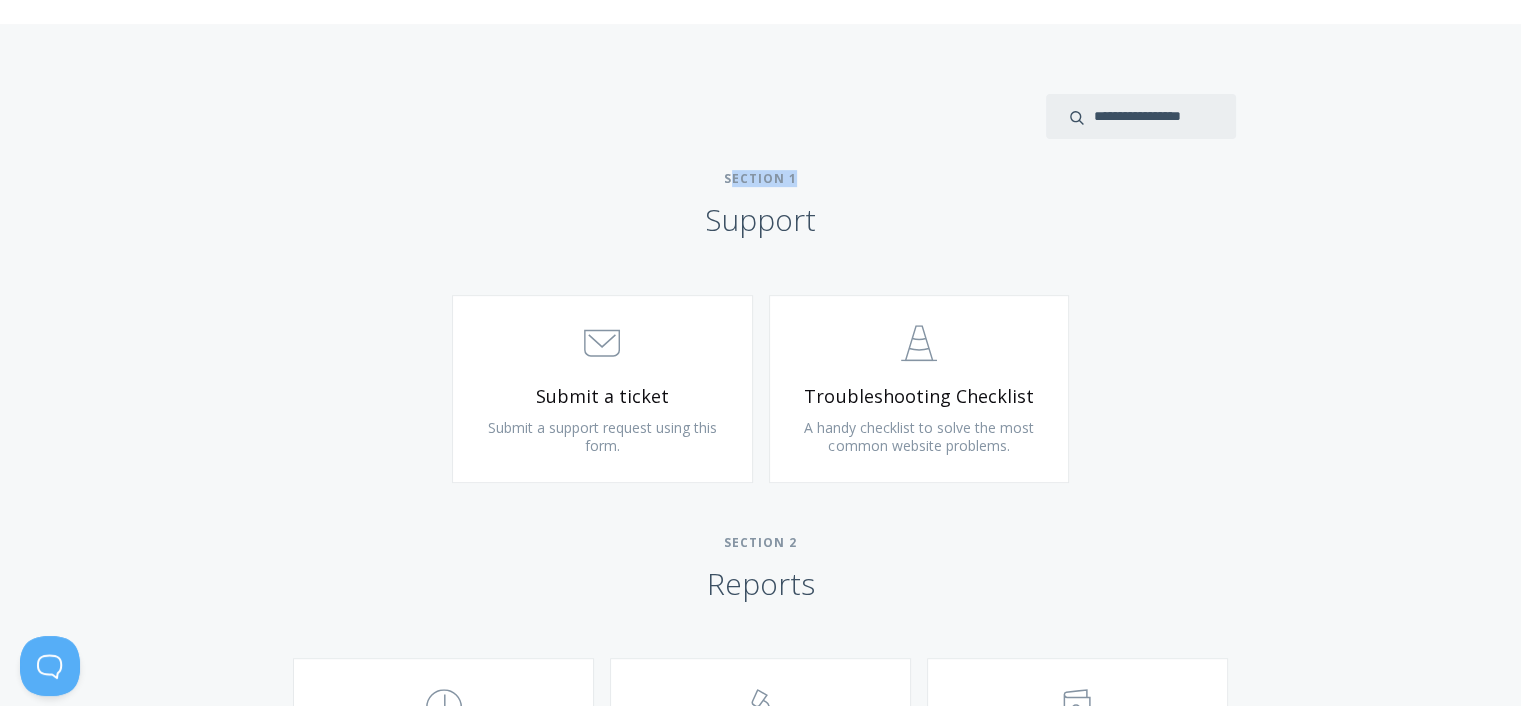 drag, startPoint x: 735, startPoint y: 167, endPoint x: 824, endPoint y: 183, distance: 90.426765 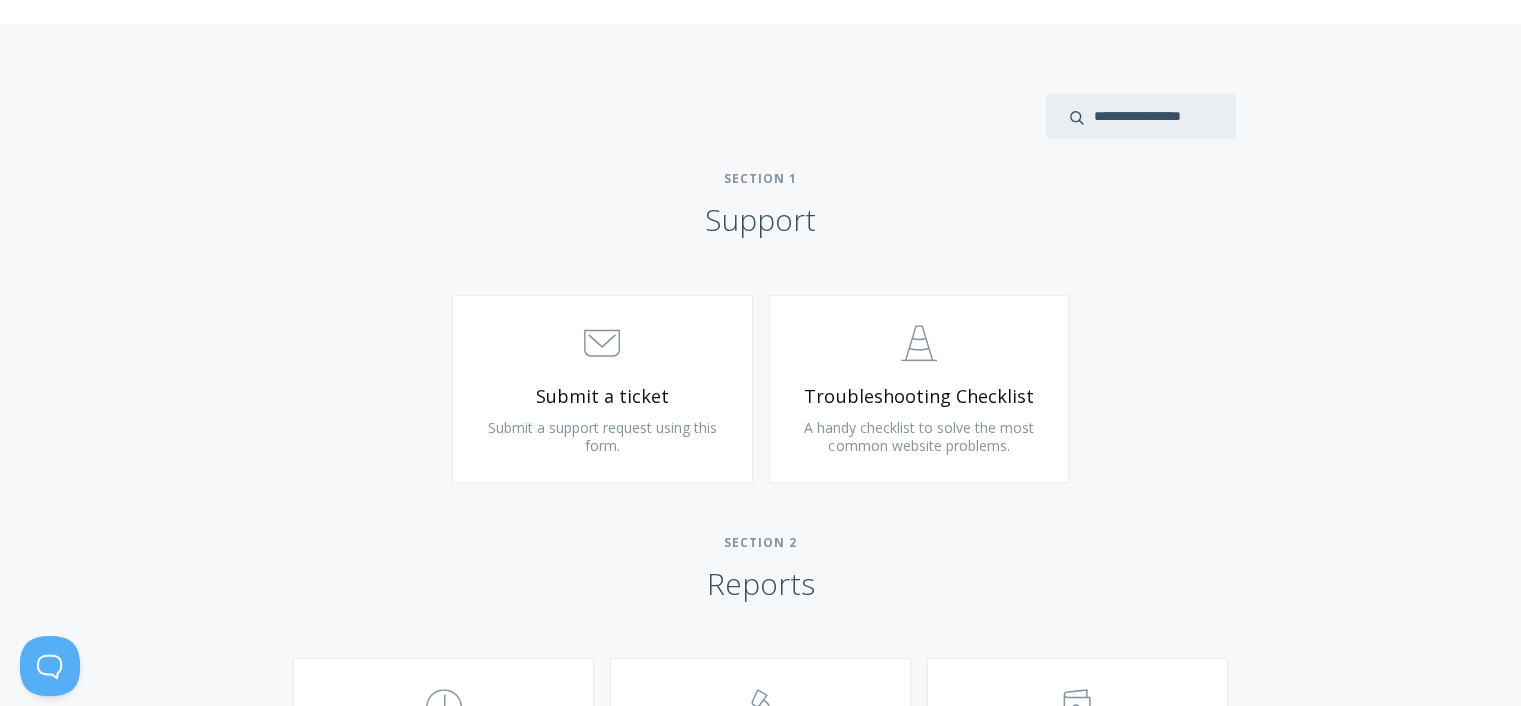 click on "Section 1  Support" at bounding box center (760, 205) 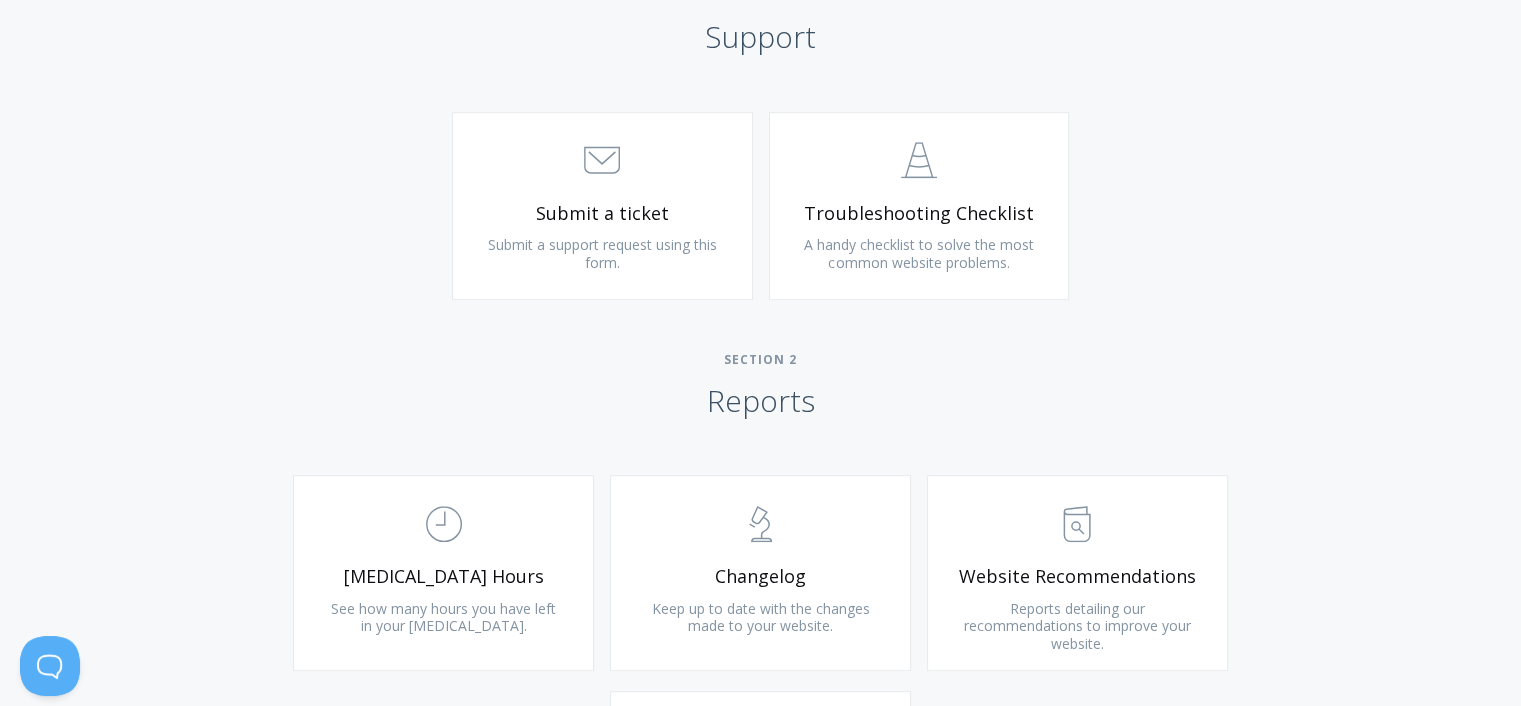 scroll, scrollTop: 1066, scrollLeft: 0, axis: vertical 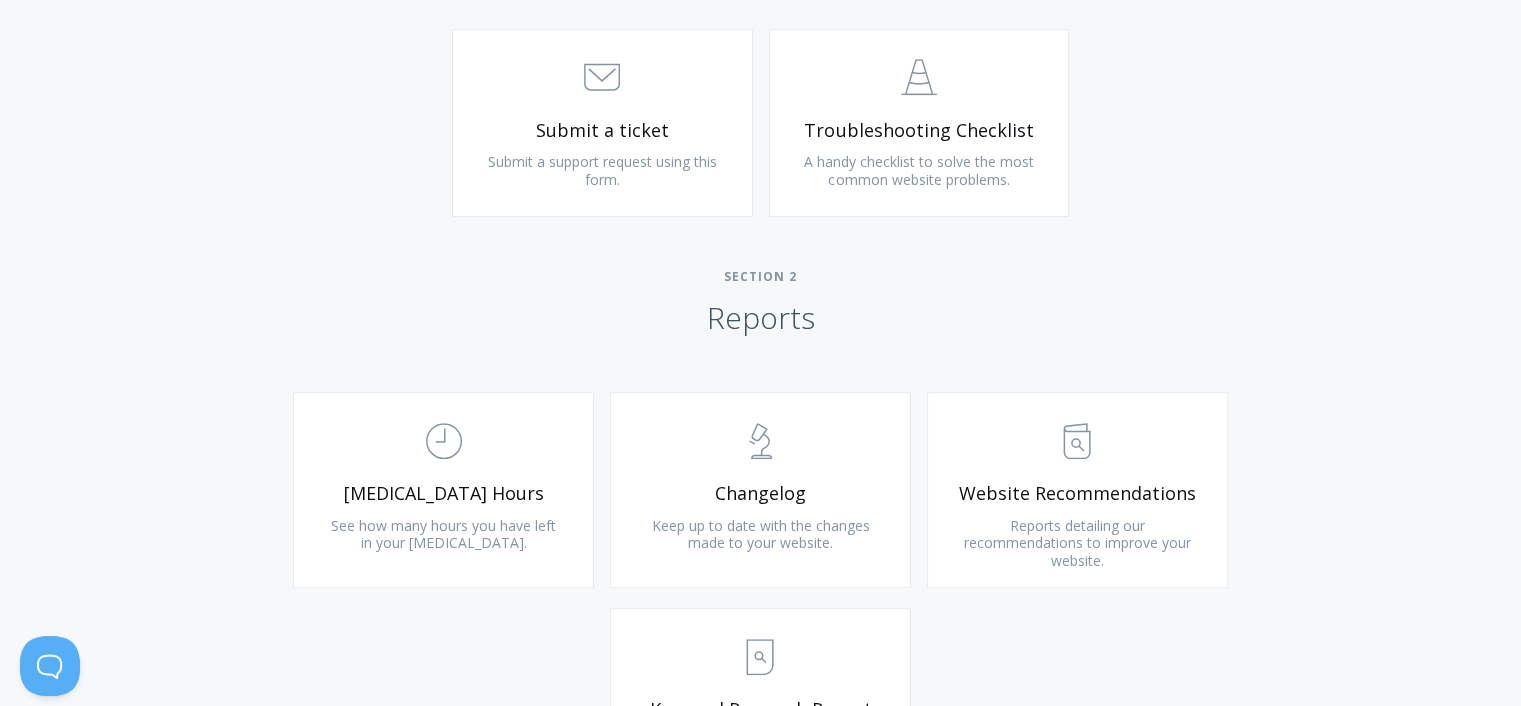 drag, startPoint x: 712, startPoint y: 304, endPoint x: 848, endPoint y: 317, distance: 136.6199 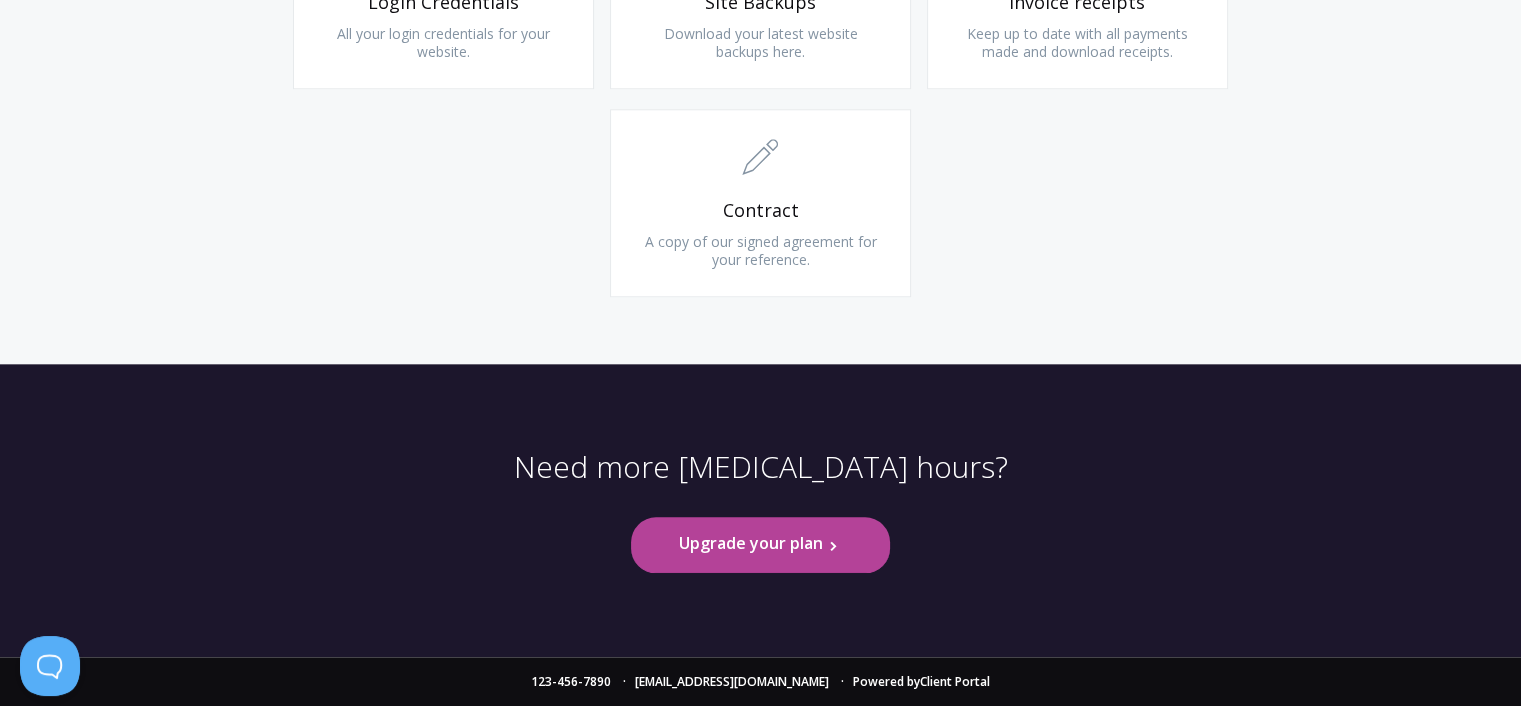 scroll, scrollTop: 2138, scrollLeft: 0, axis: vertical 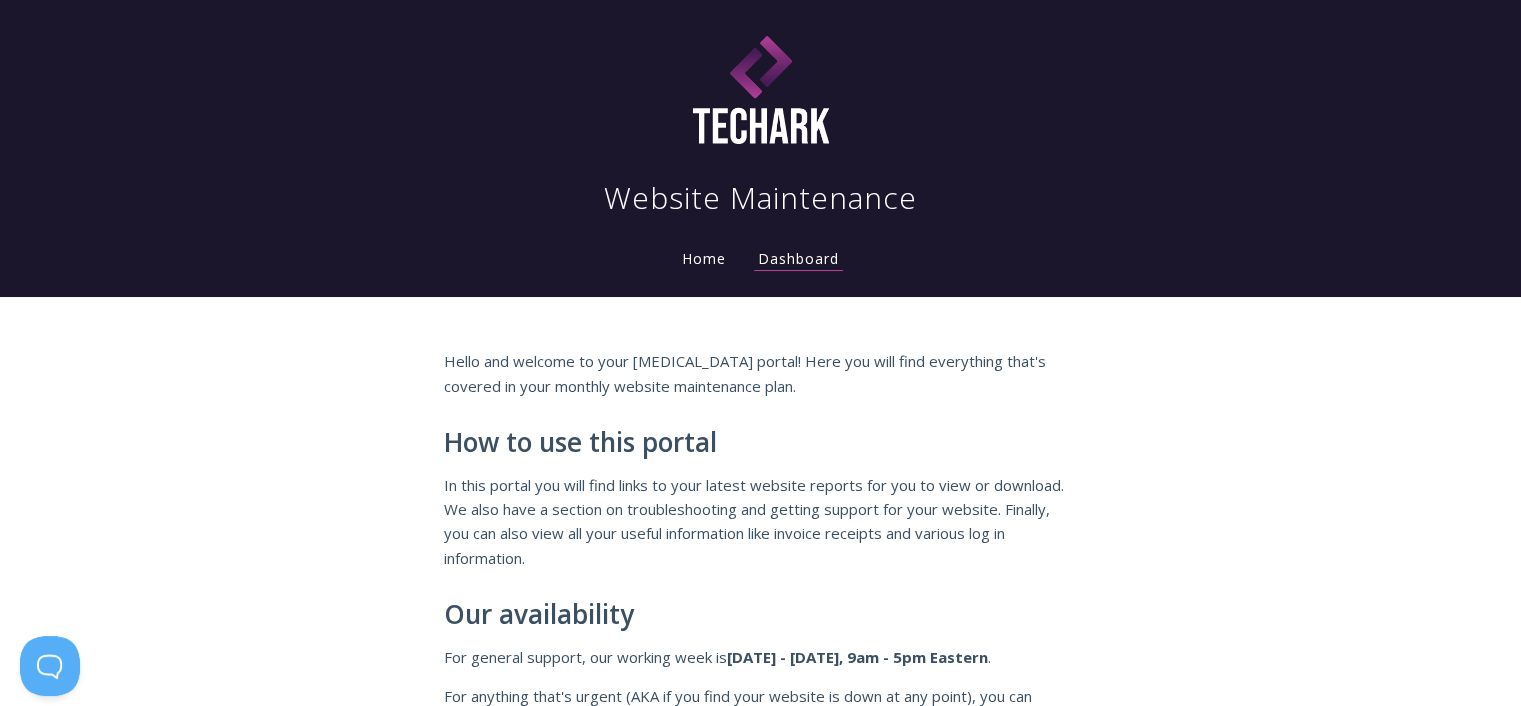 drag, startPoint x: 492, startPoint y: 495, endPoint x: 570, endPoint y: 115, distance: 387.92267 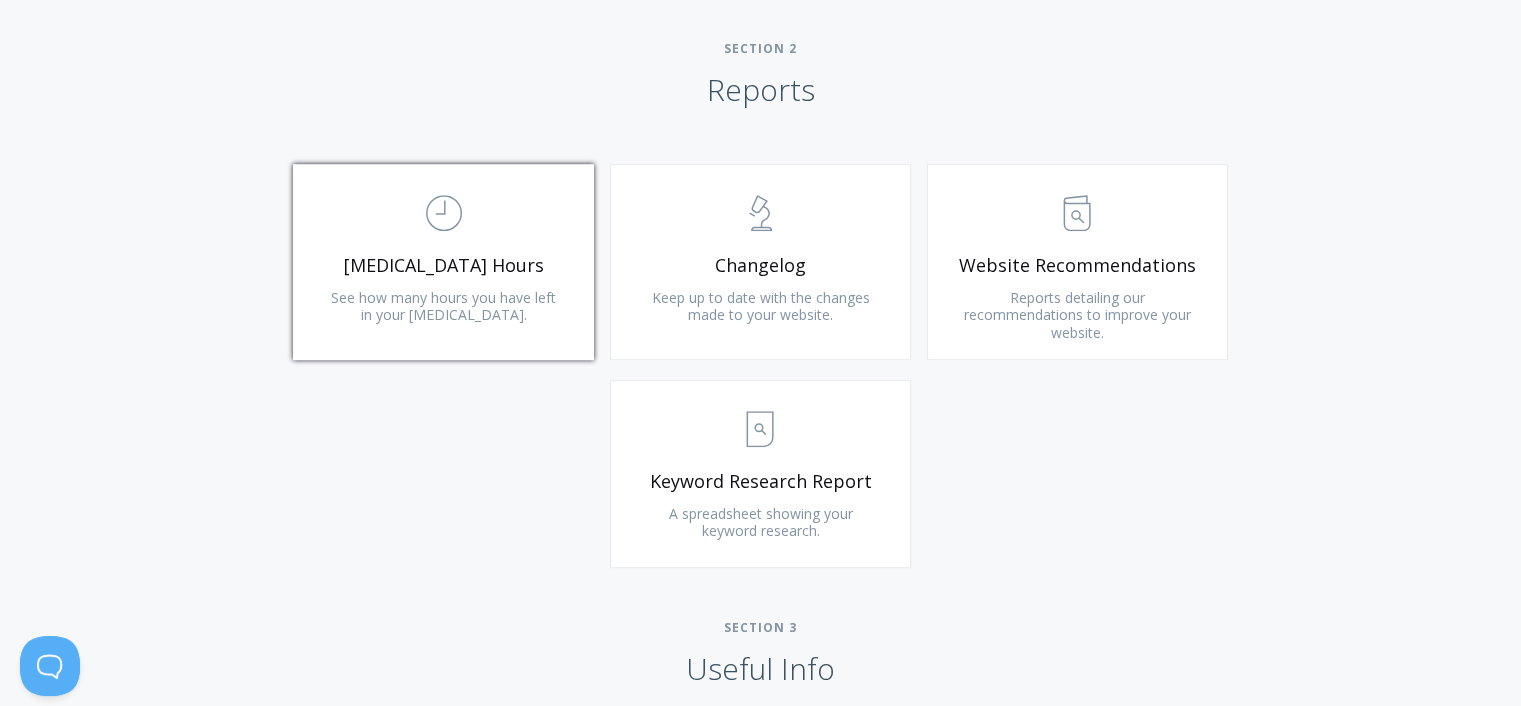 scroll, scrollTop: 1333, scrollLeft: 0, axis: vertical 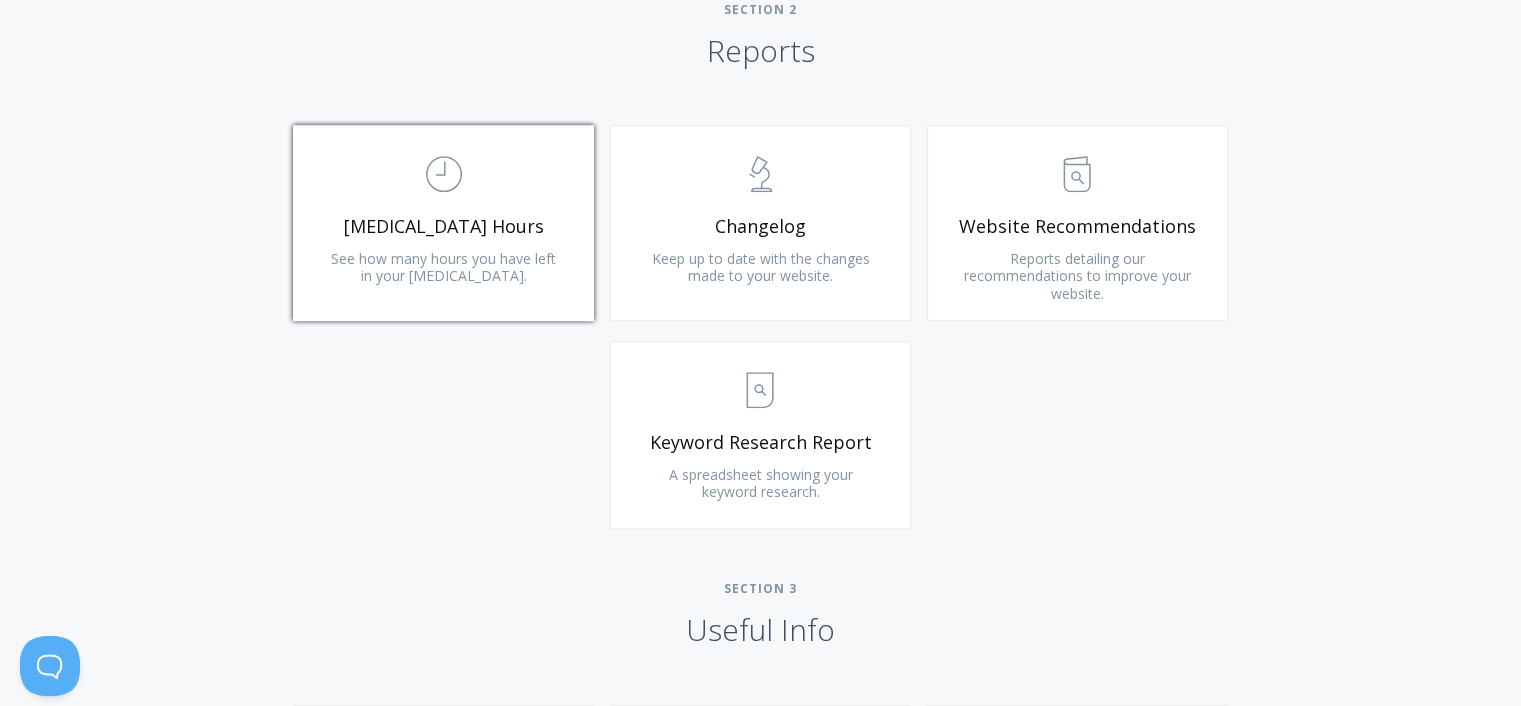 click on ".st0{fill:none;stroke:#000000;stroke-width:2;stroke-miterlimit:10;}
Untitled-18" at bounding box center (443, 174) 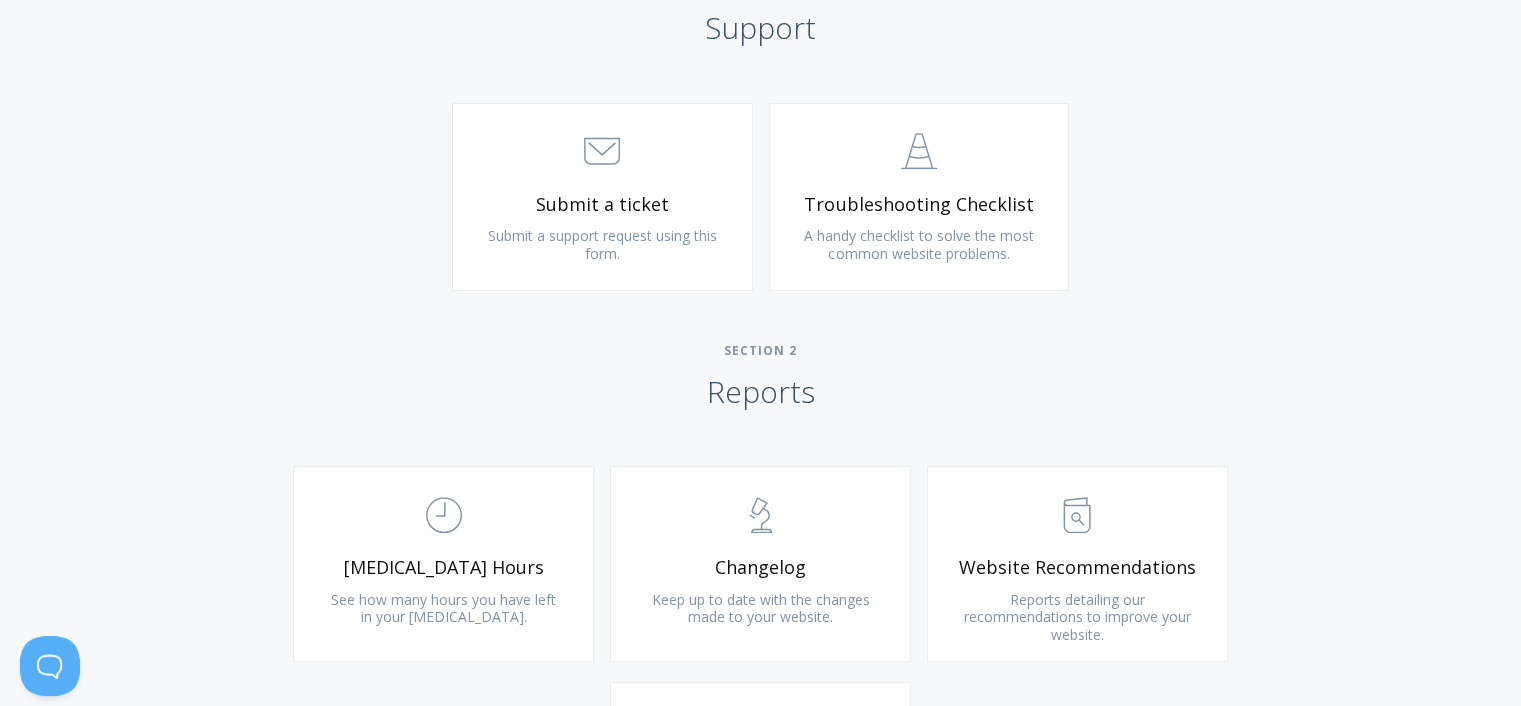 scroll, scrollTop: 1066, scrollLeft: 0, axis: vertical 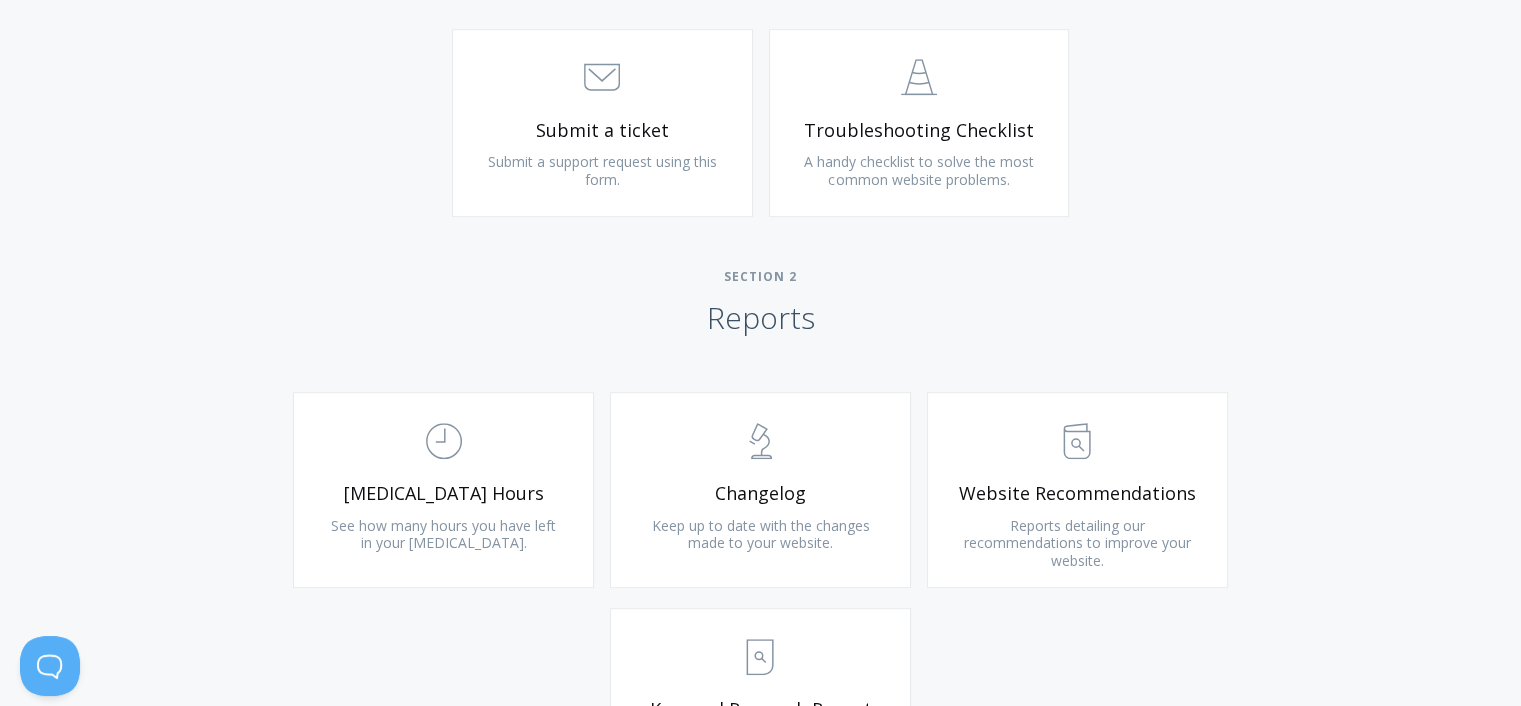 click on "Type more than three characters to get results.   See search results below.   No search results. All modules are shown below.           Section 1  Support
.st0{fill:none;stroke:#000000;stroke-width:2;stroke-miterlimit:10;}
3. Communication                 Submit a ticket   Submit a support request using this form.
.st0{fill:none;stroke:#000000;stroke-width:2;stroke-miterlimit:10;}
Untitled-24                     Troubleshooting Checklist   A handy checklist to solve the most common website problems.           Section 2  Reports
.st0{fill:none;stroke:#000000;stroke-width:2;stroke-miterlimit:10;}
Untitled-18                 Retainer Hours   See how many hours you have left in your retainer.
.st0{fill:none;stroke:#000000;stroke-width:2;stroke-miterlimit:10;}
Untitled-25                     Changelog   Keep up to date with the changes made to your website.                    Untitled-13" at bounding box center (760, 596) 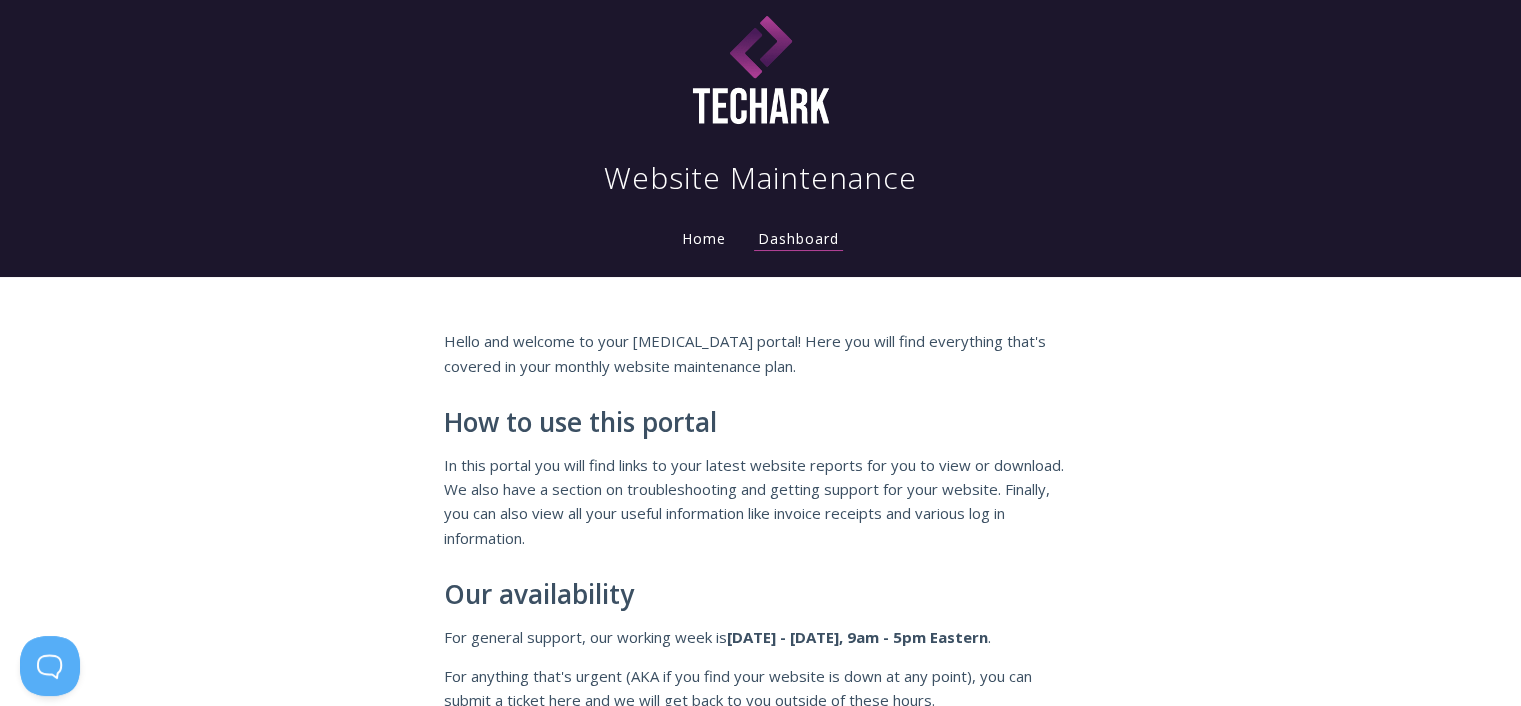 scroll, scrollTop: 0, scrollLeft: 0, axis: both 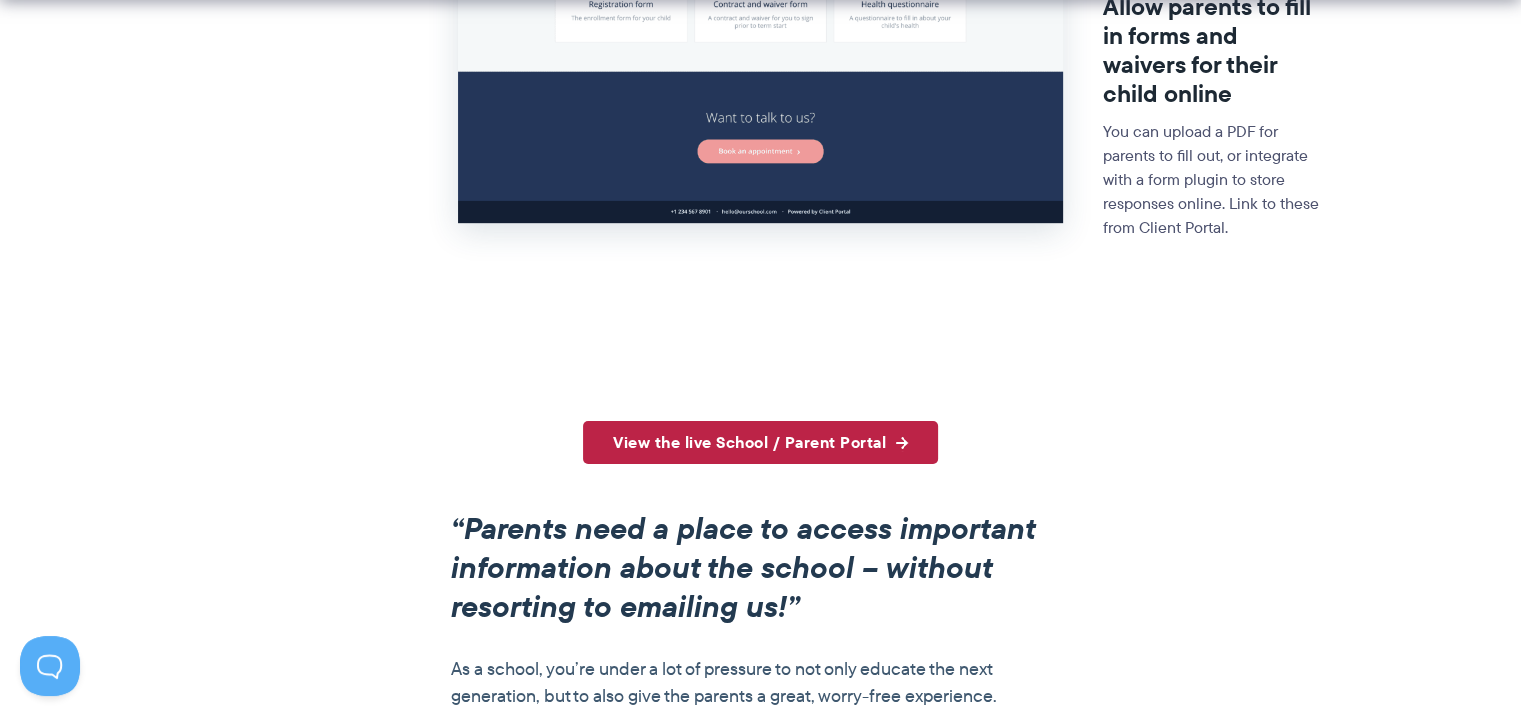 click on "View the live School / Parent Portal" at bounding box center [760, 442] 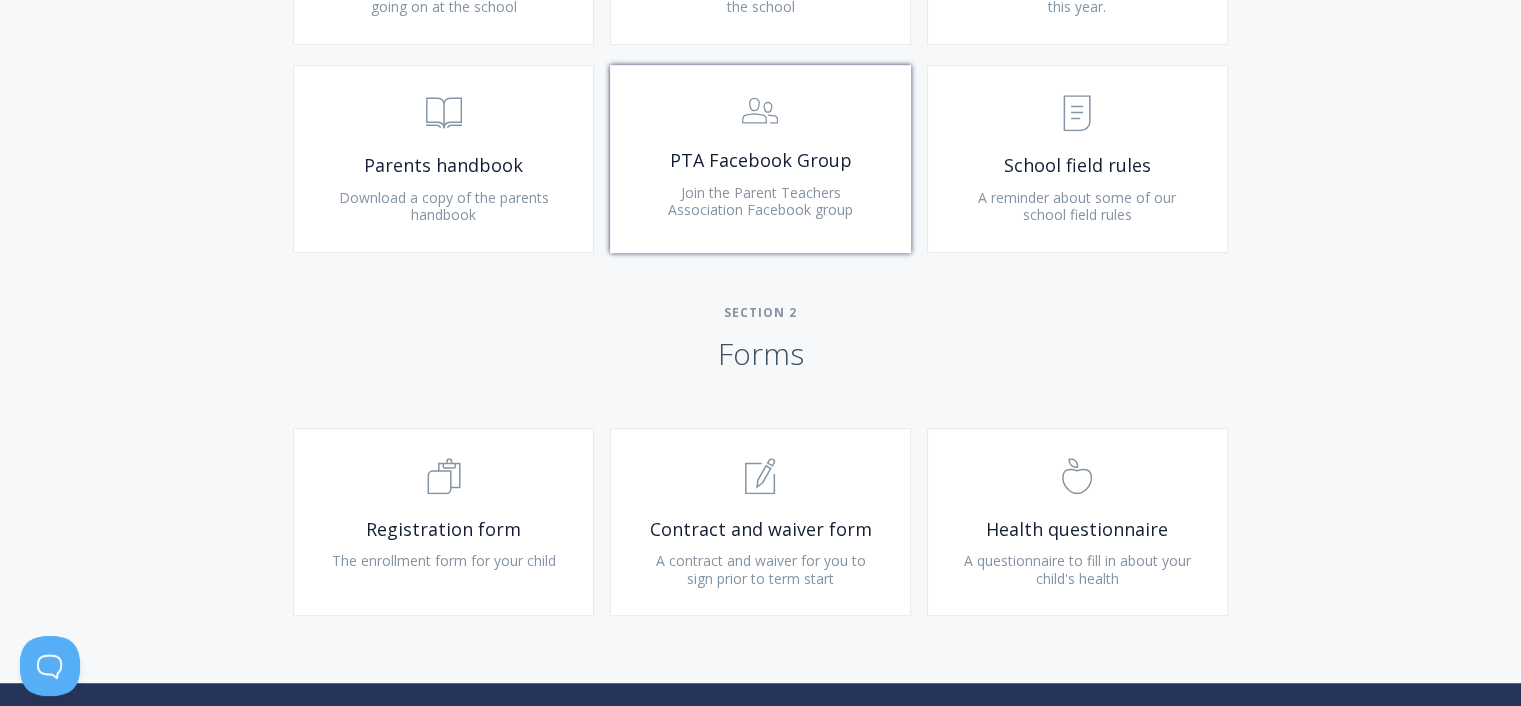 scroll, scrollTop: 1200, scrollLeft: 0, axis: vertical 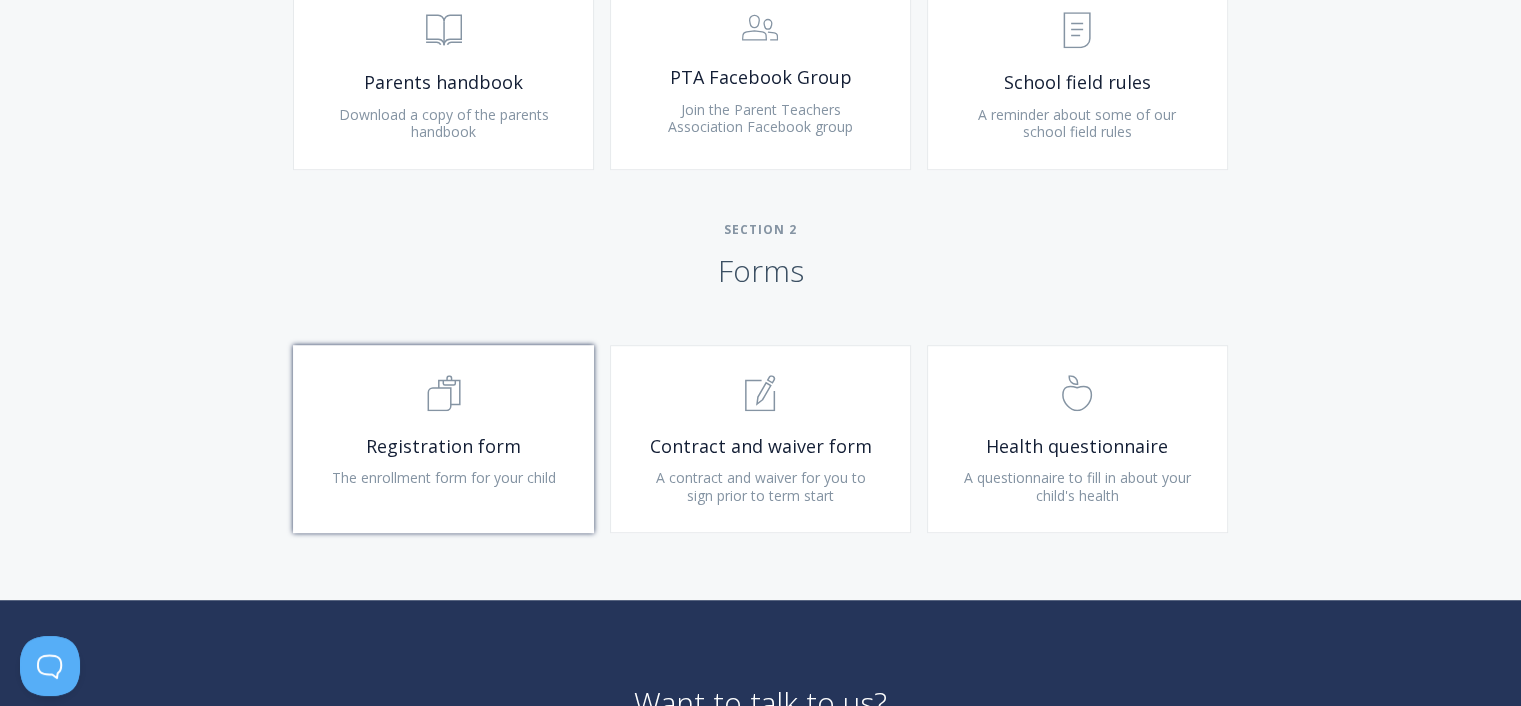 click on ".st0{fill:none;stroke:#000000;stroke-width:2;stroke-miterlimit:10;}
Untitled-16" at bounding box center (443, 394) 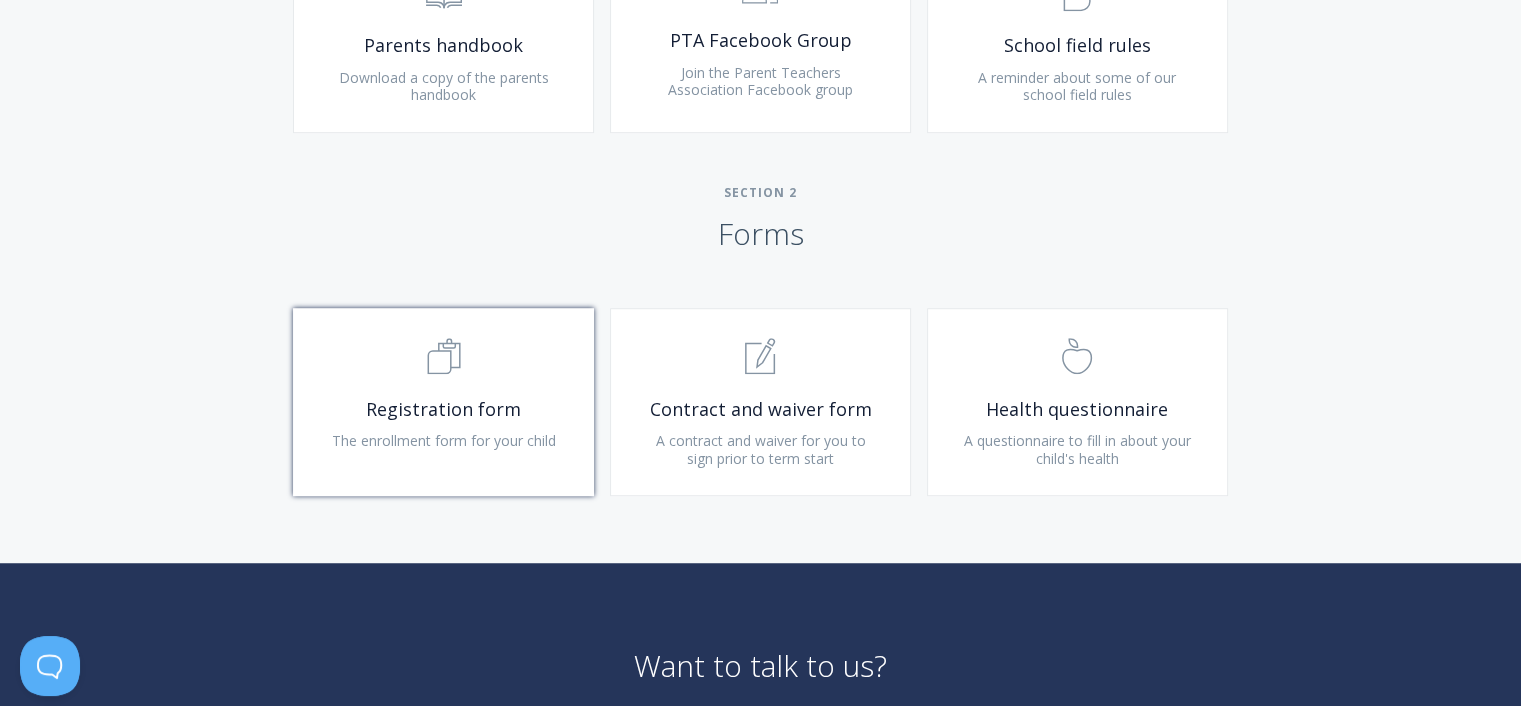 scroll, scrollTop: 1200, scrollLeft: 0, axis: vertical 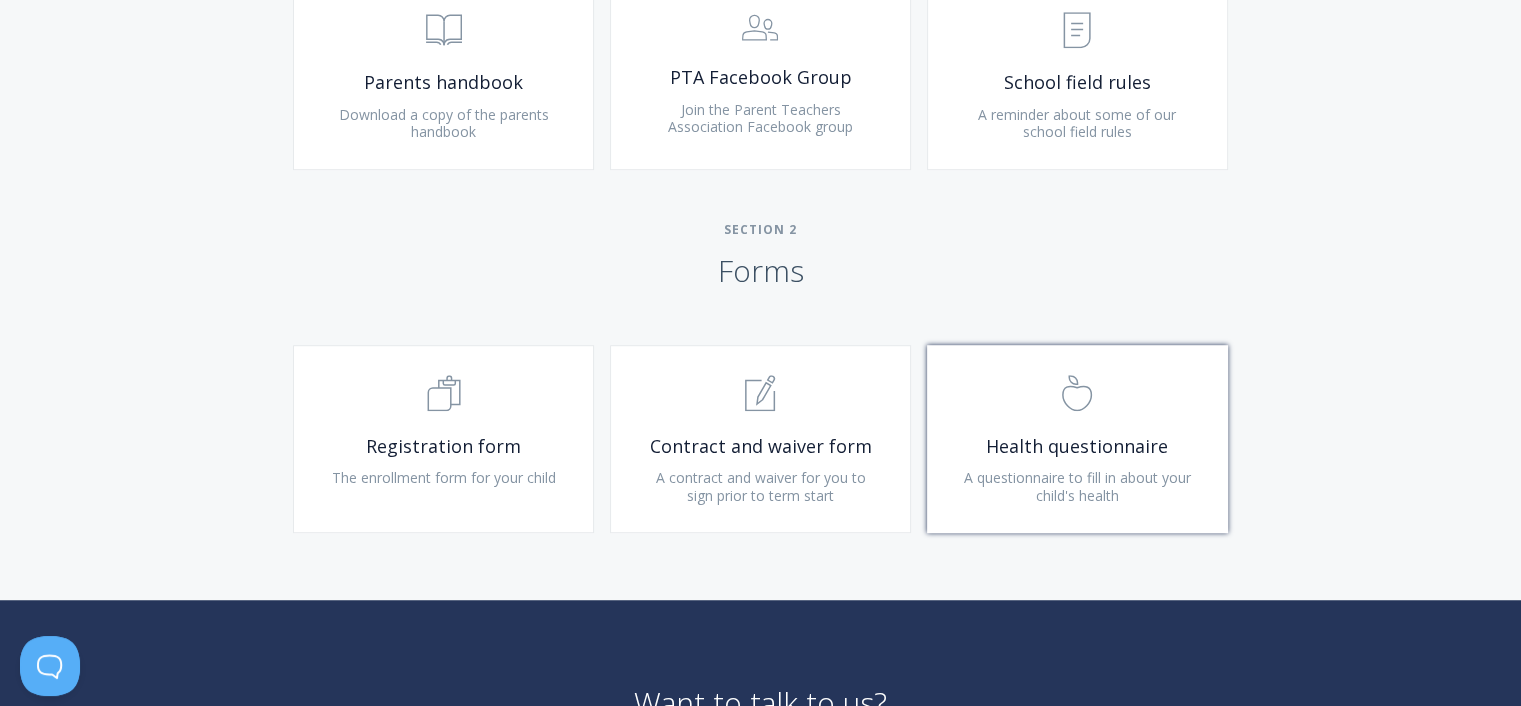 click on ".st0{fill:none;stroke:#000000;stroke-width:2;stroke-miterlimit:10;}
Untitled-22" at bounding box center (1077, 394) 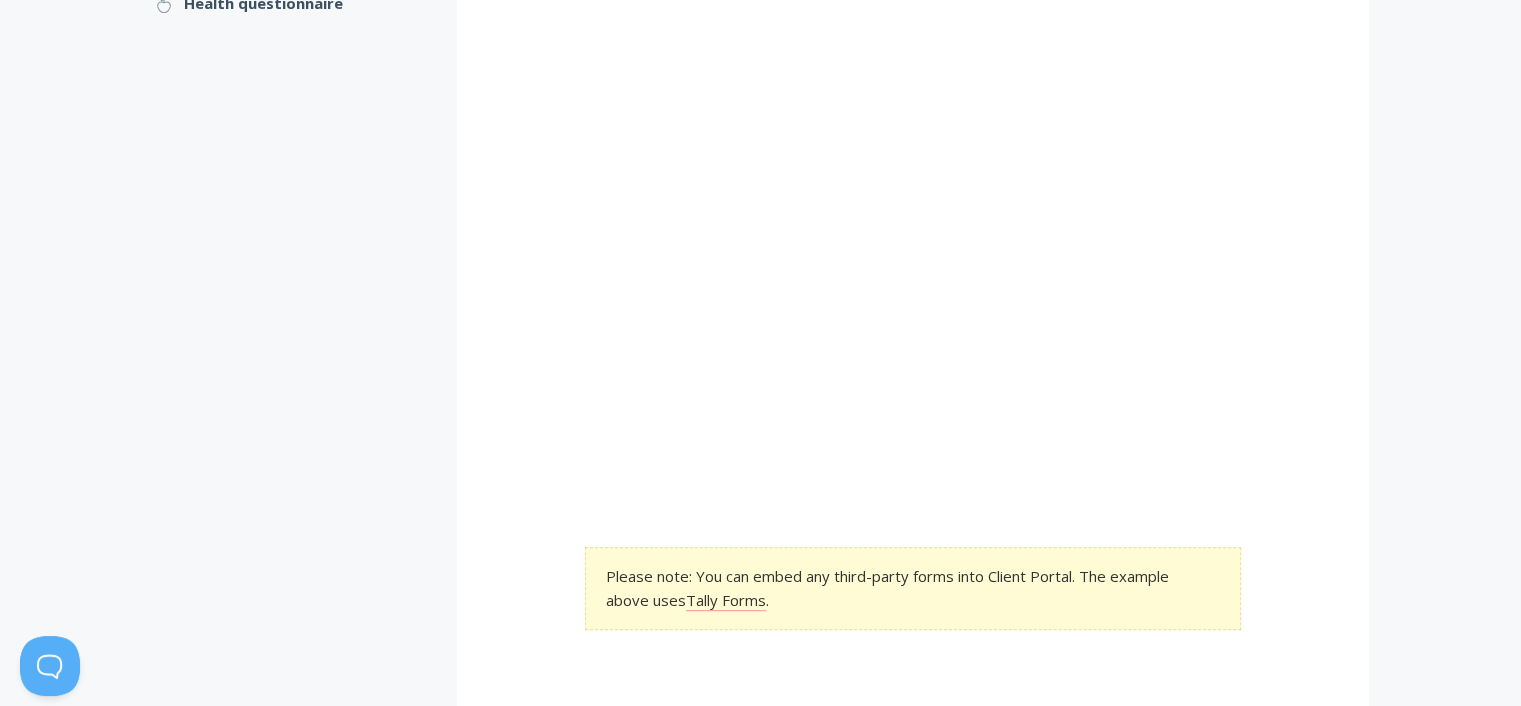 scroll, scrollTop: 800, scrollLeft: 0, axis: vertical 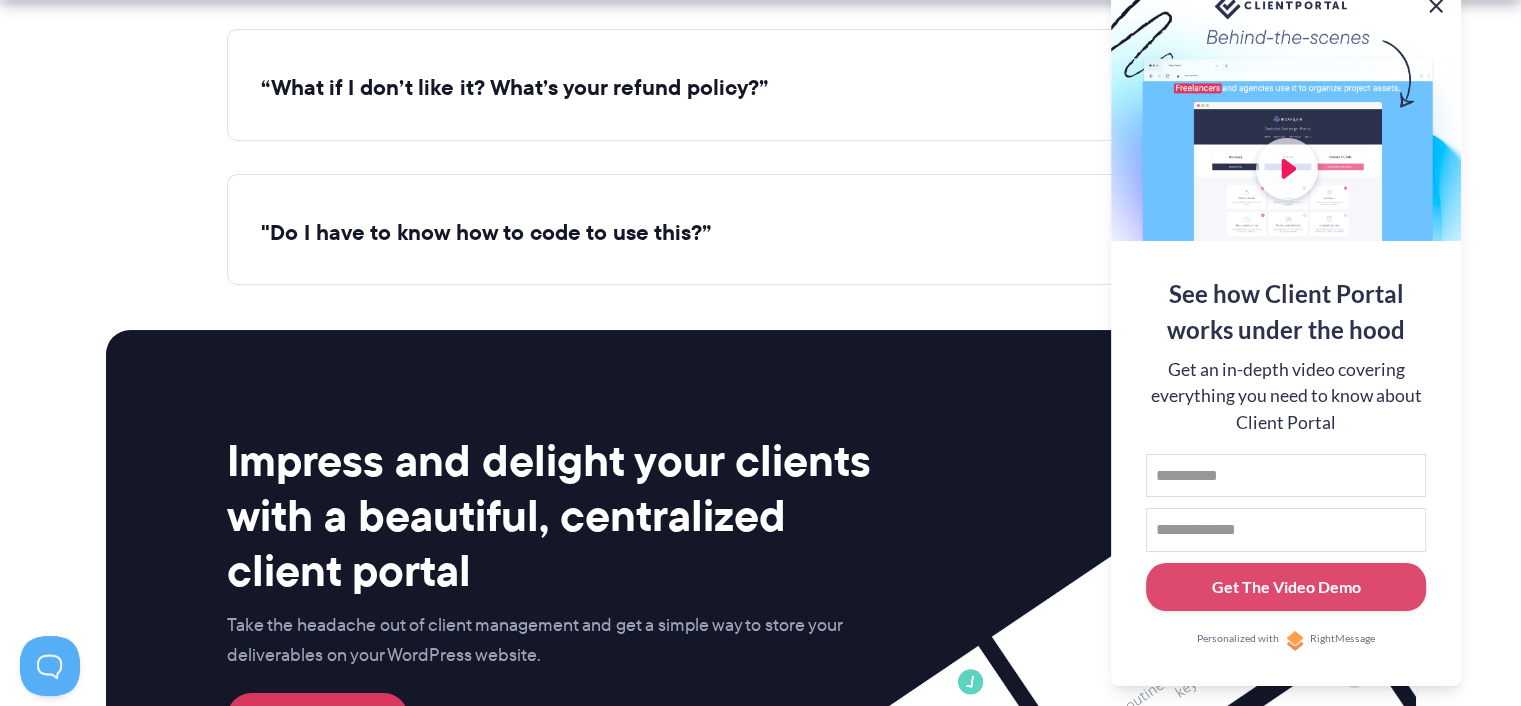 click at bounding box center [1436, 6] 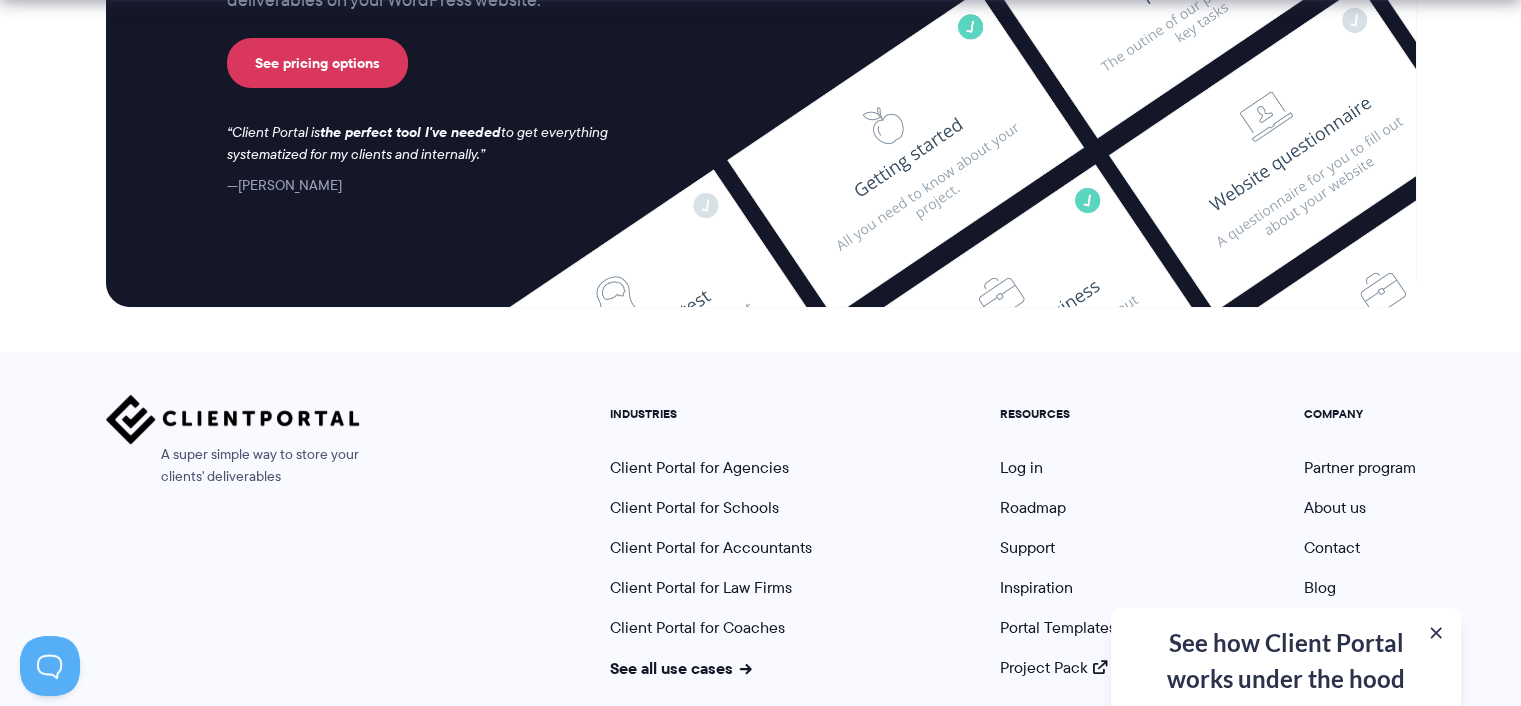 scroll, scrollTop: 8471, scrollLeft: 0, axis: vertical 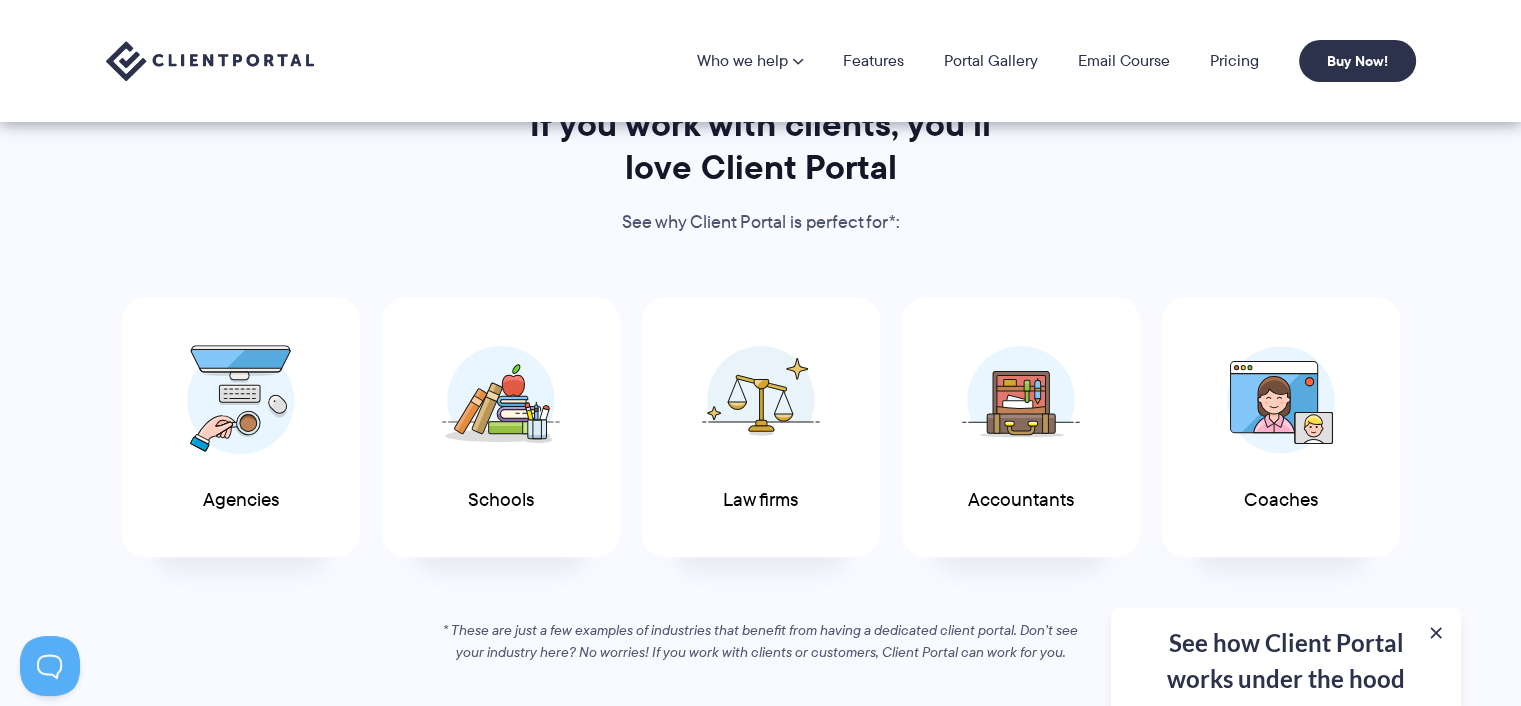 drag, startPoint x: 924, startPoint y: 503, endPoint x: 851, endPoint y: 116, distance: 393.82483 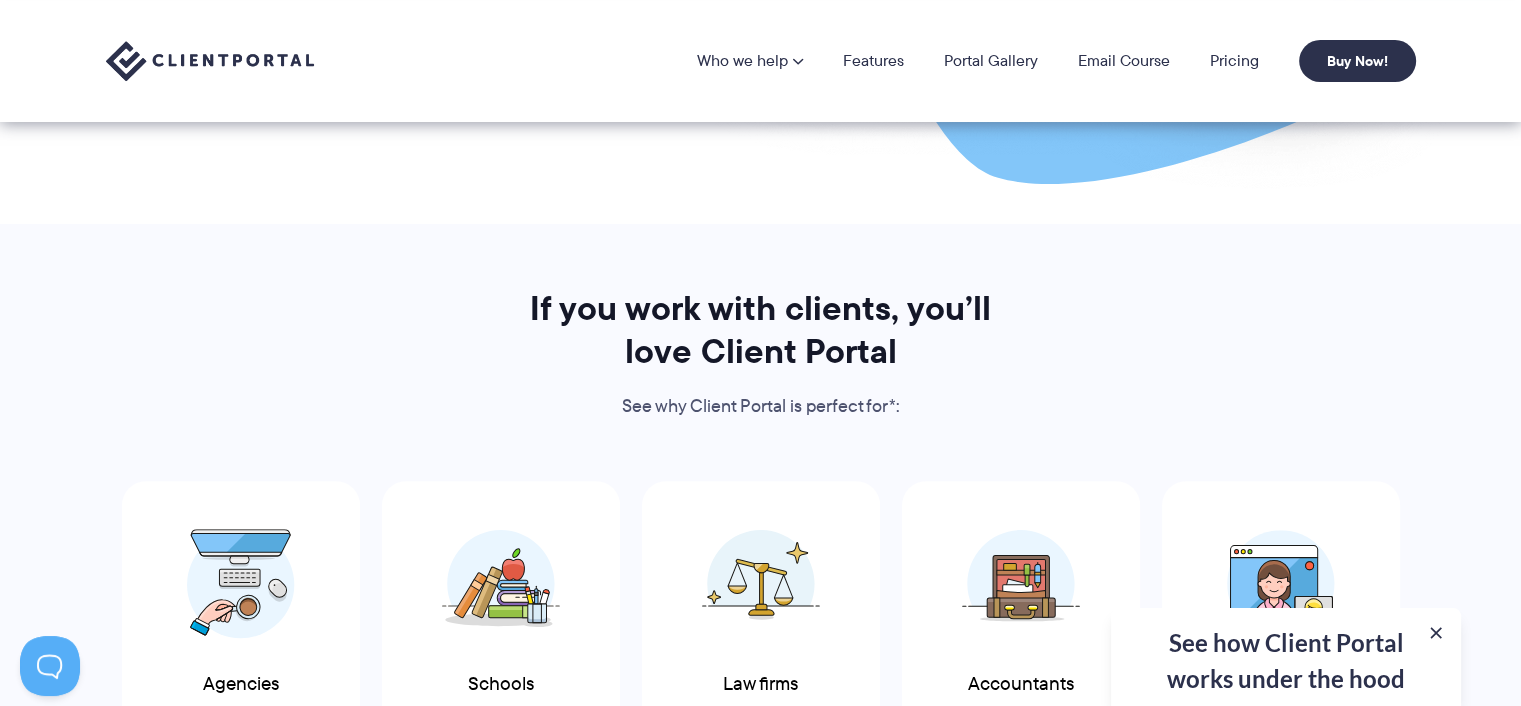 click on "See how Client Portal works under the hood  Get an in-depth video covering everything you need to know about Client Portal First name Email address Get The Video Demo Personalized with RightMessage" at bounding box center (1286, 657) 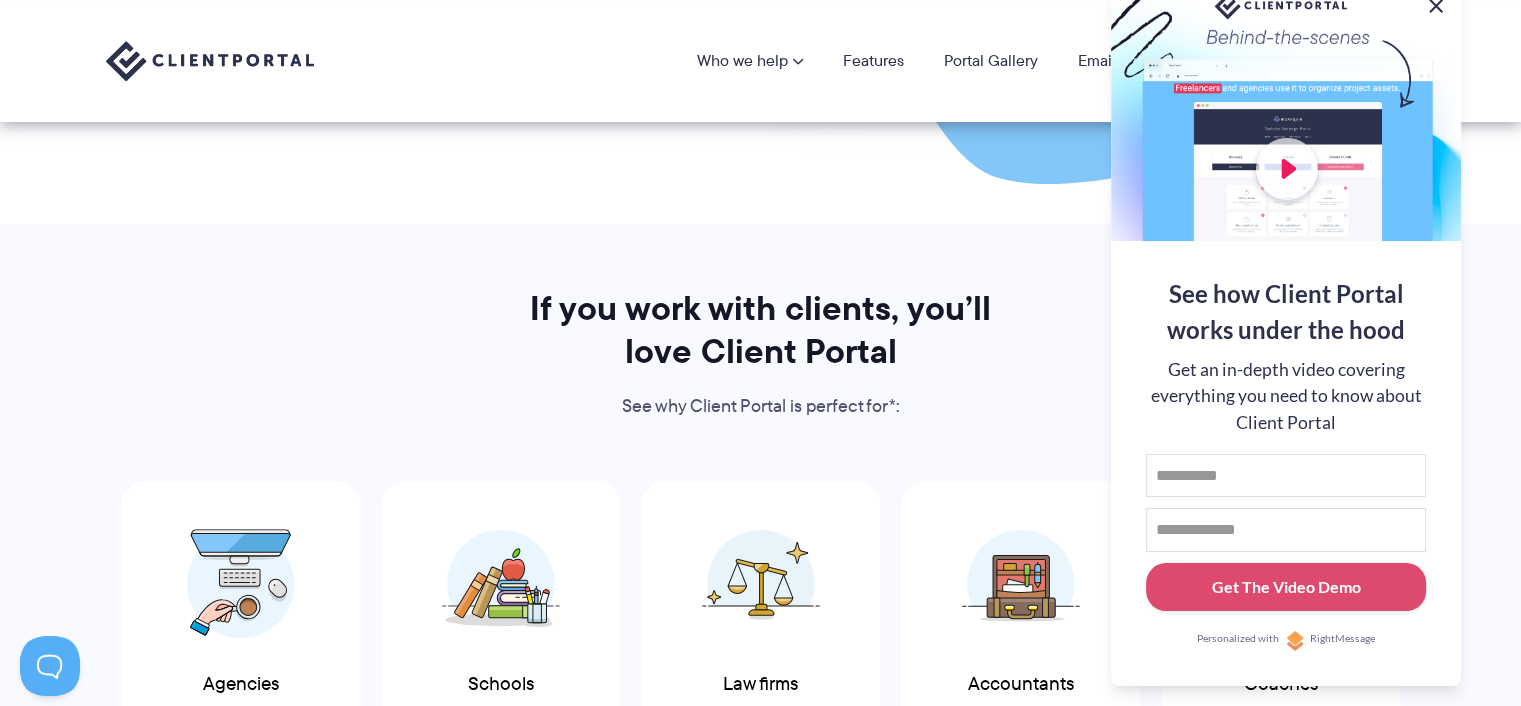 click at bounding box center [1436, 6] 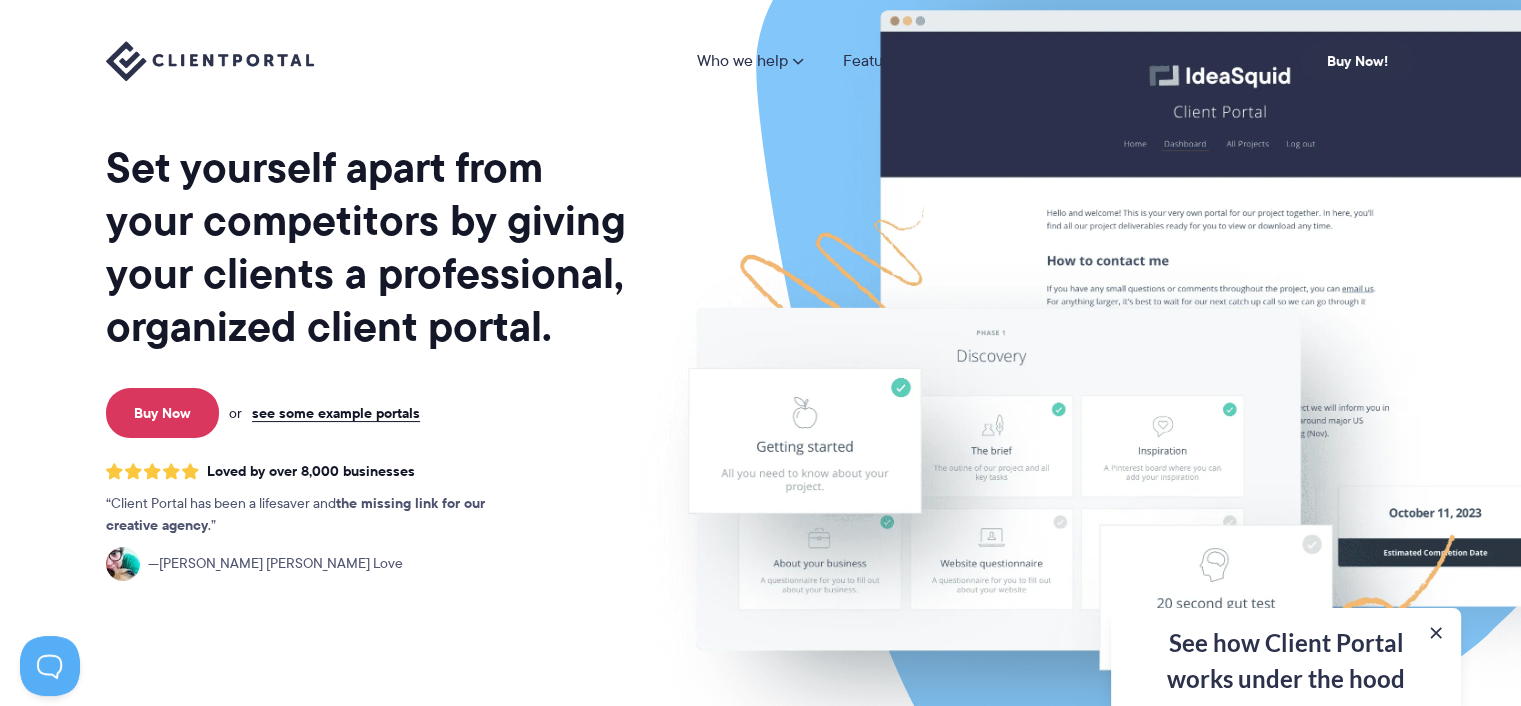 scroll, scrollTop: 0, scrollLeft: 0, axis: both 